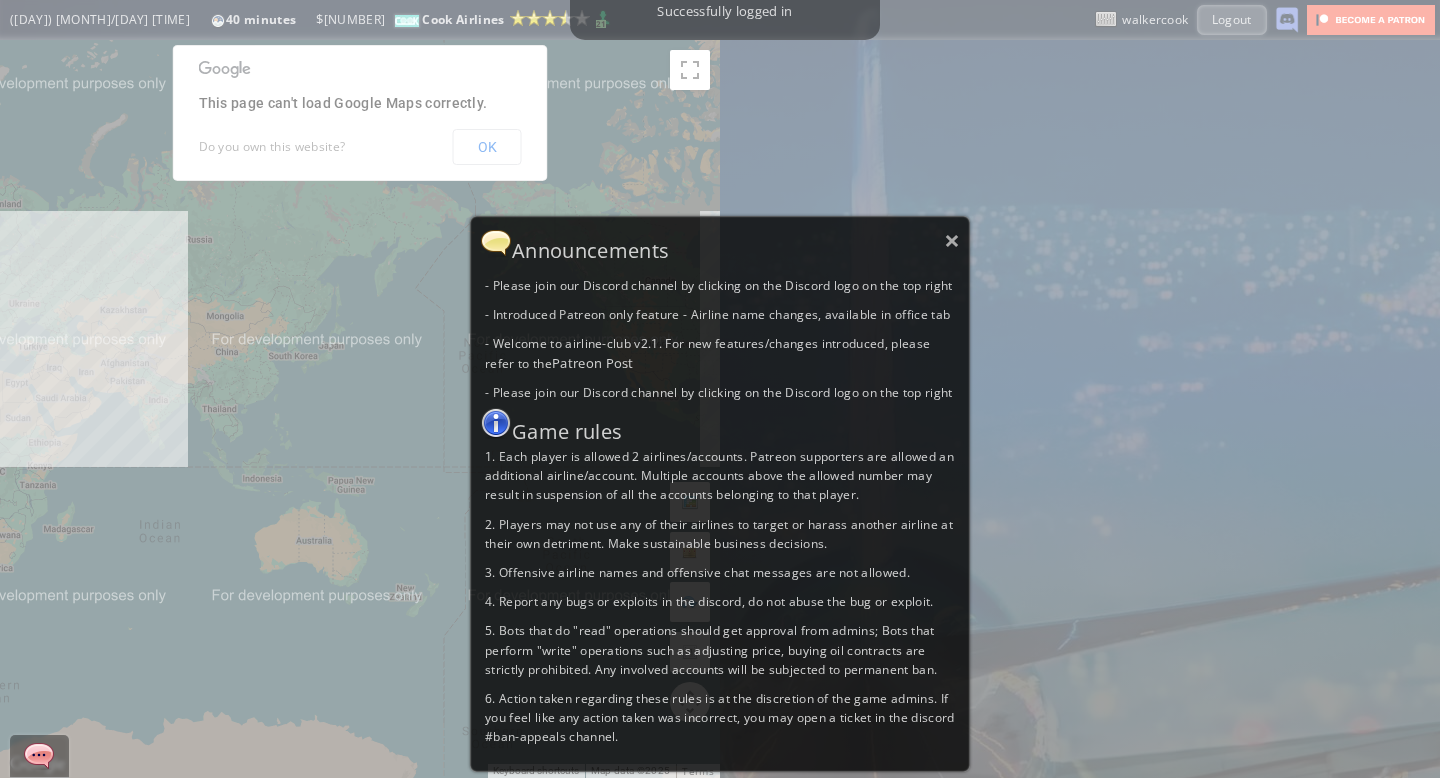 scroll, scrollTop: 0, scrollLeft: 0, axis: both 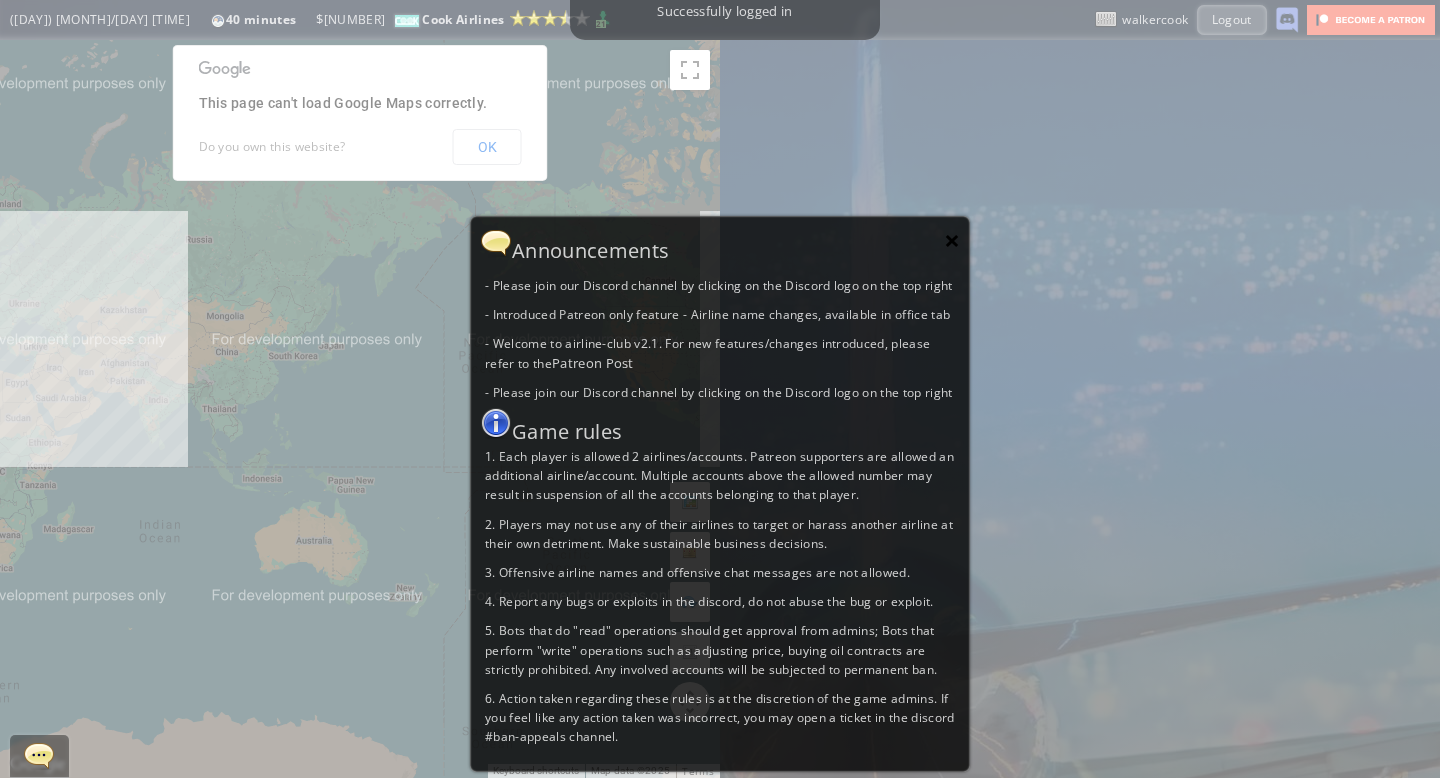 click on "×" at bounding box center (952, 240) 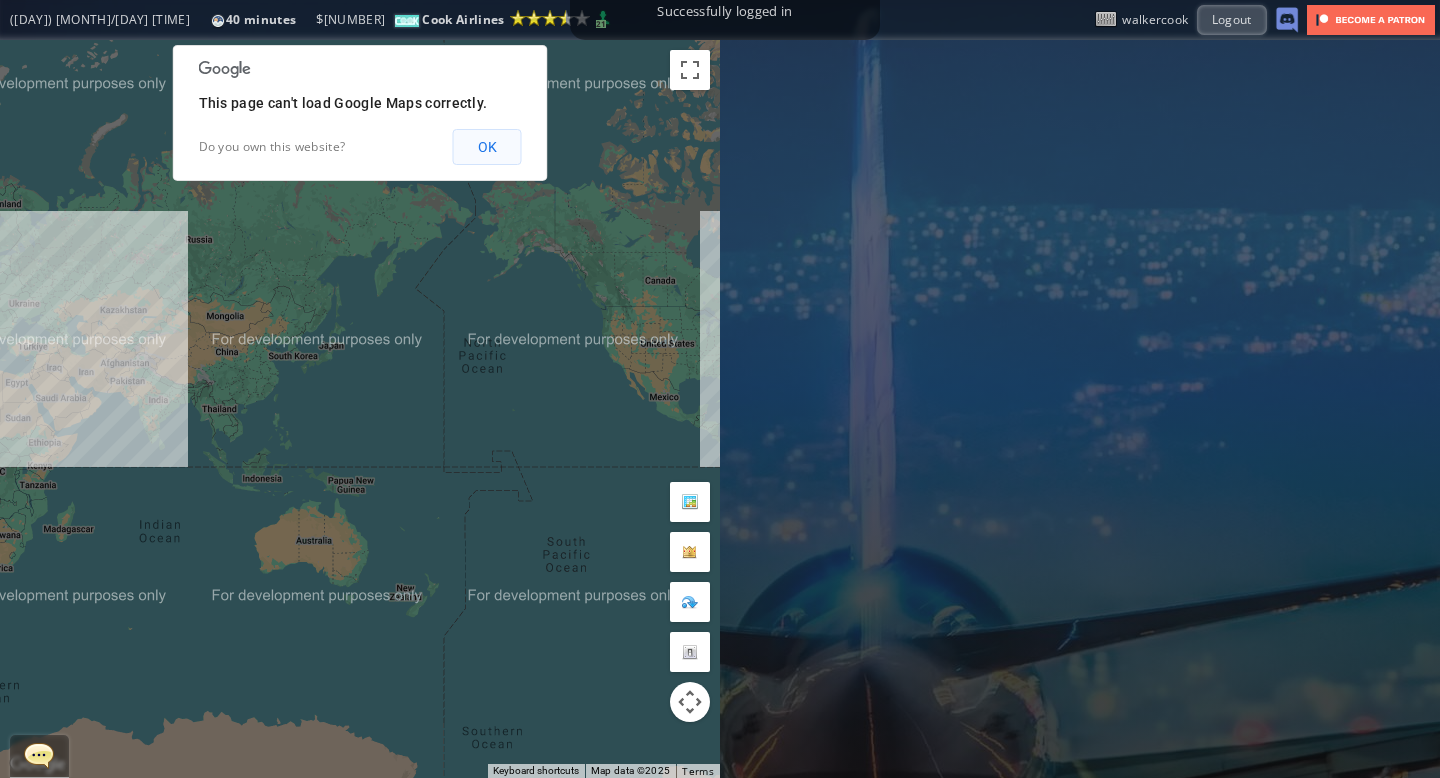 click on "OK" at bounding box center [487, 147] 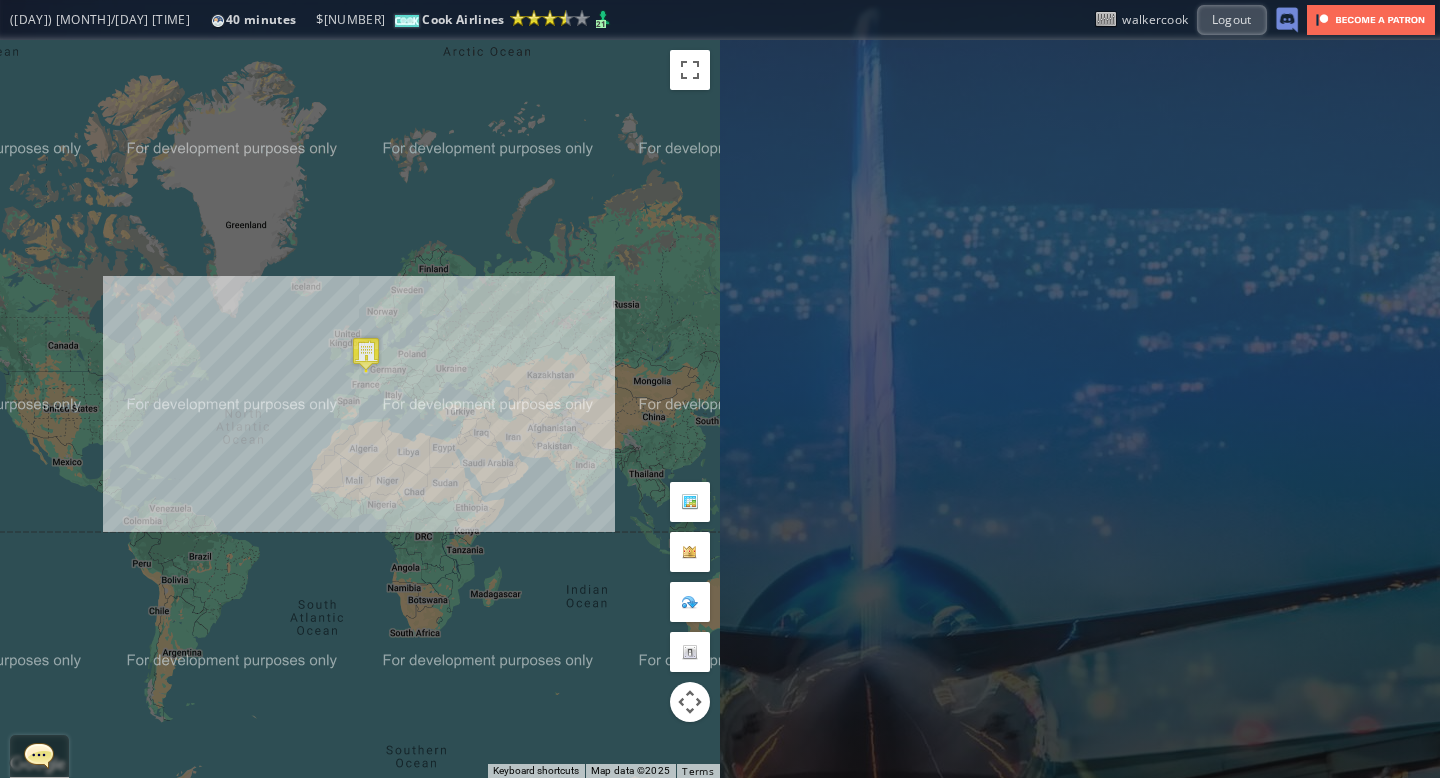 drag, startPoint x: 144, startPoint y: 334, endPoint x: 574, endPoint y: 399, distance: 434.88504 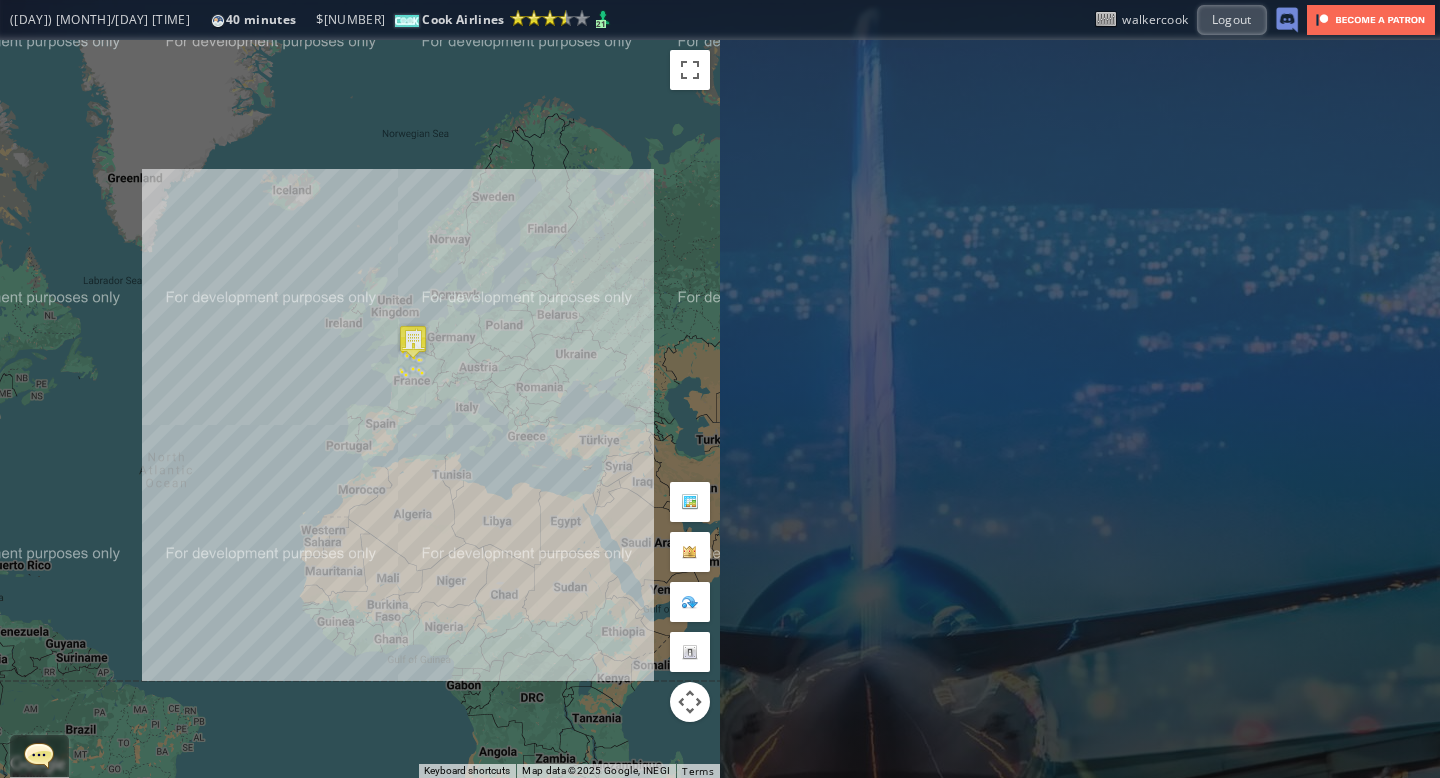 drag, startPoint x: 400, startPoint y: 144, endPoint x: 430, endPoint y: 262, distance: 121.75385 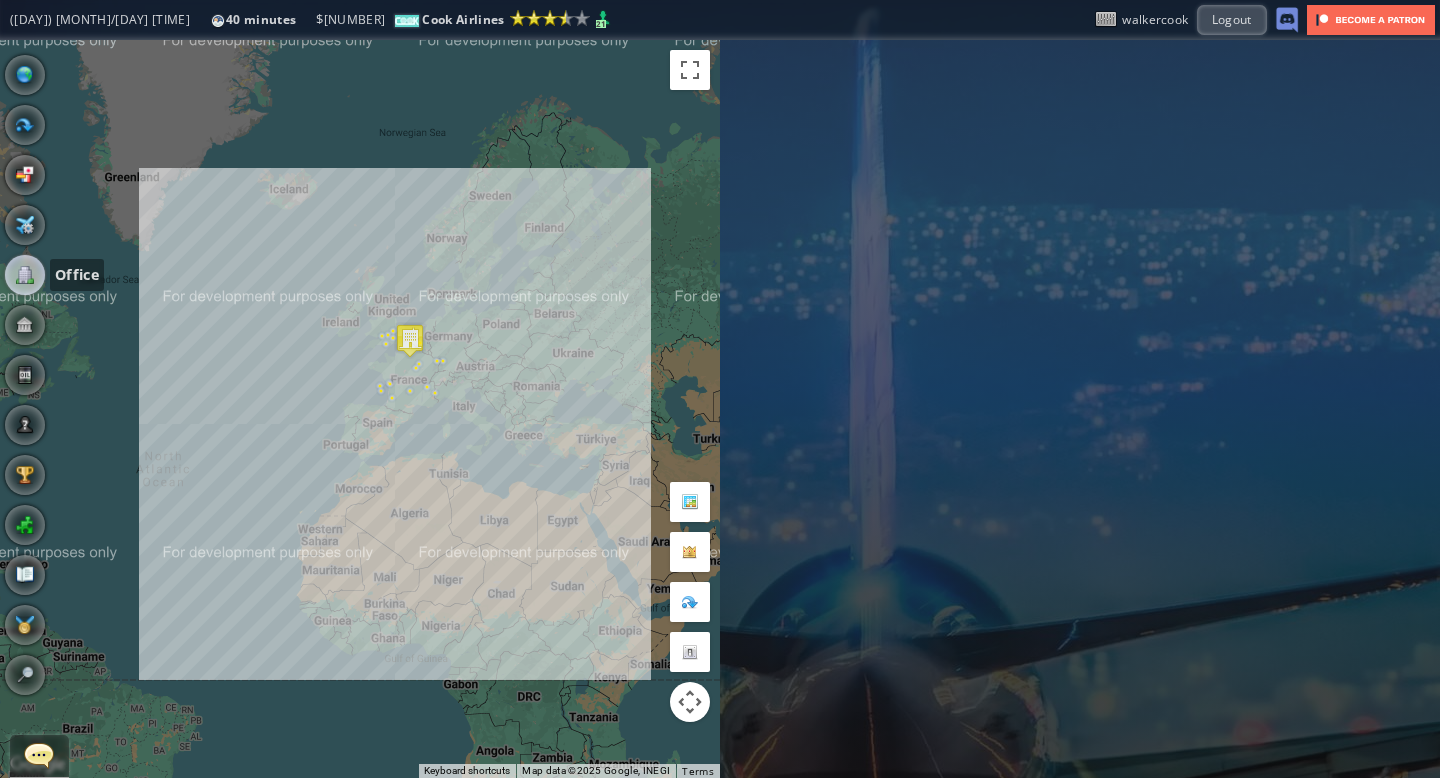 click at bounding box center [25, 275] 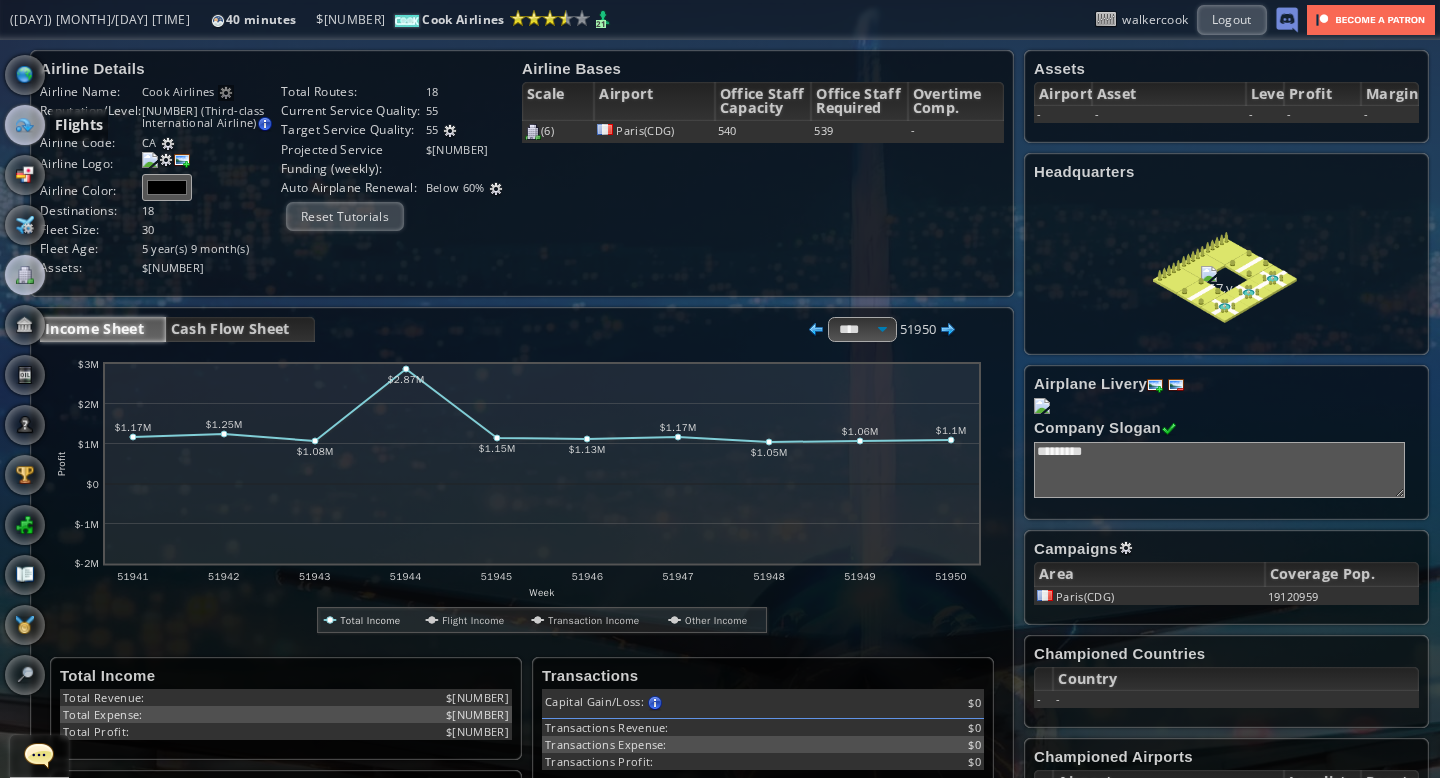 click at bounding box center (25, 125) 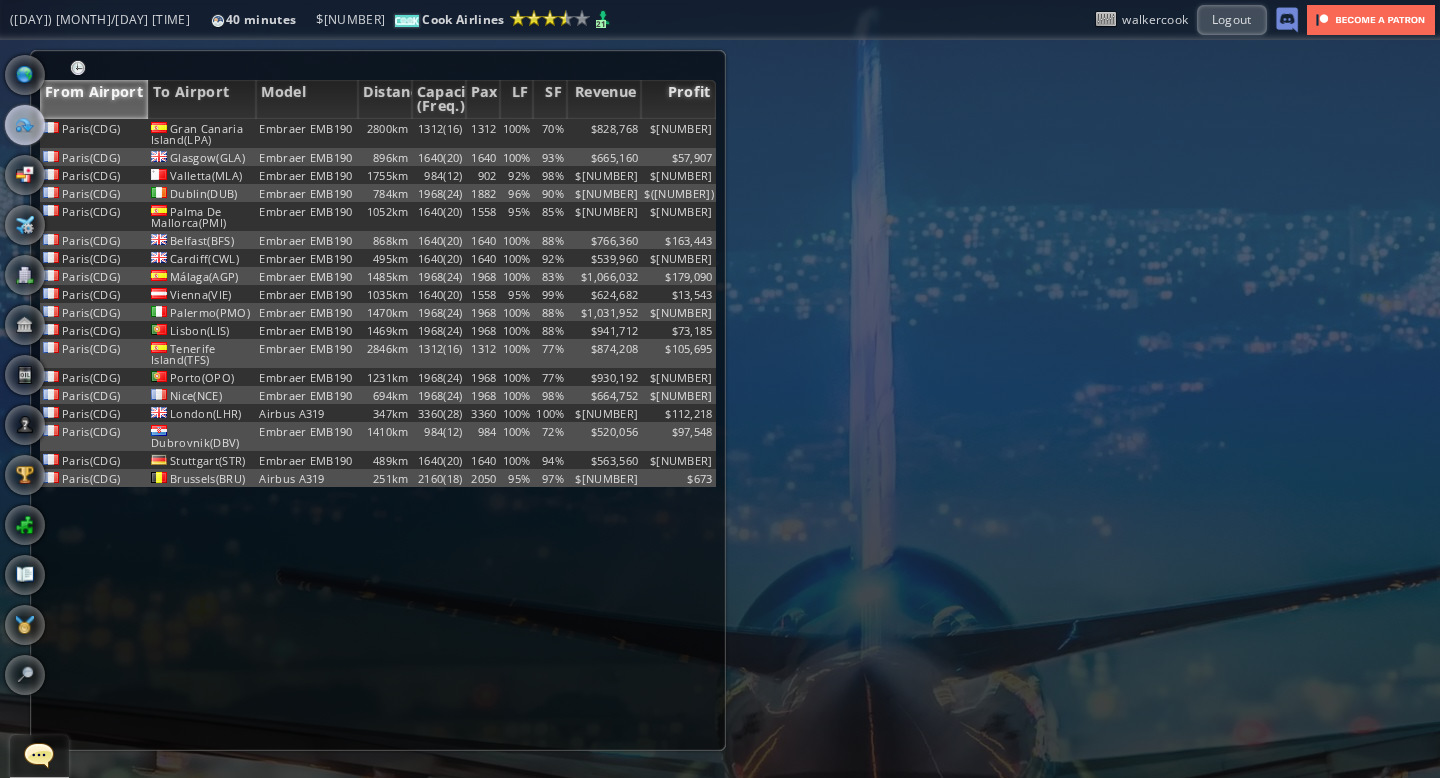 click on "Profit" at bounding box center [678, 99] 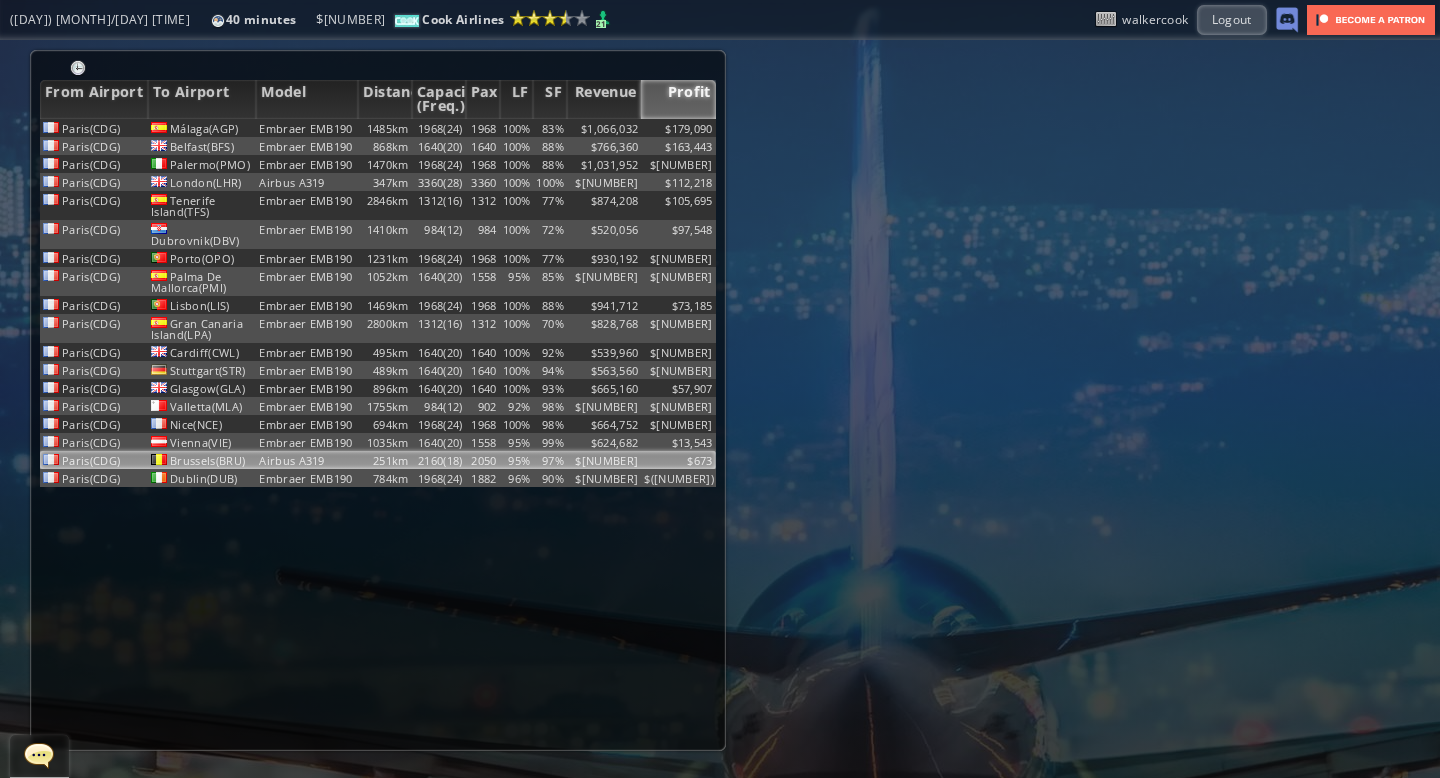 click on "97%" at bounding box center [550, 128] 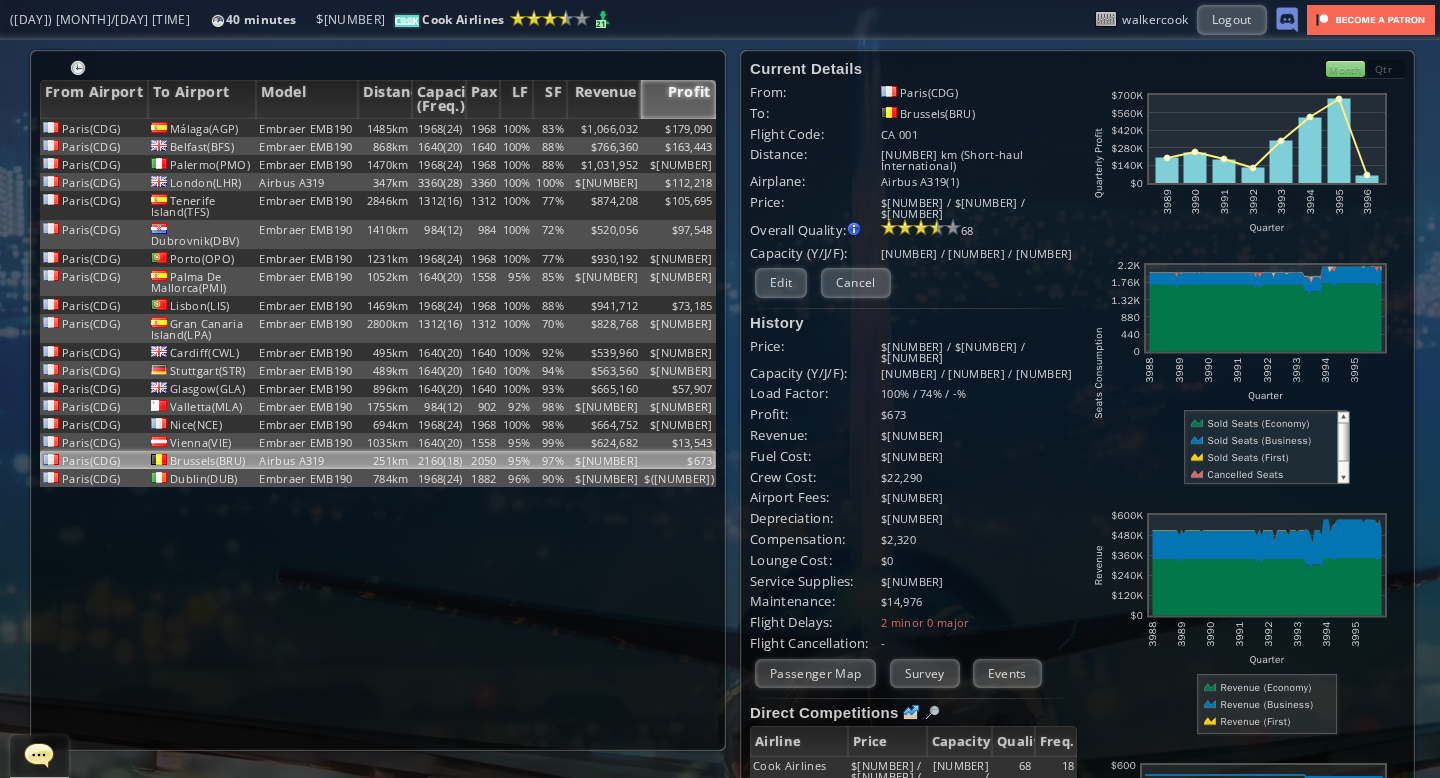 click on "Month" at bounding box center (1345, 69) 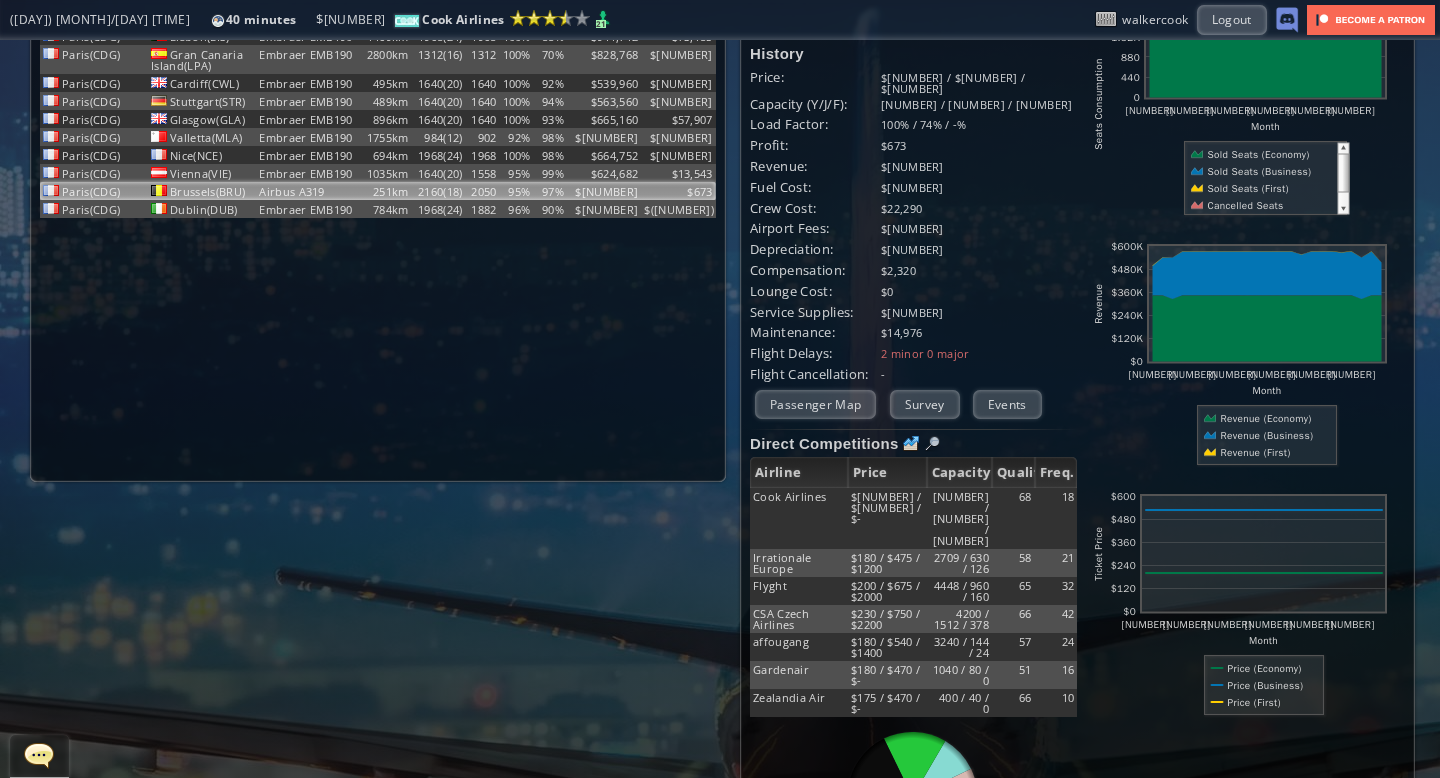 scroll, scrollTop: 268, scrollLeft: 0, axis: vertical 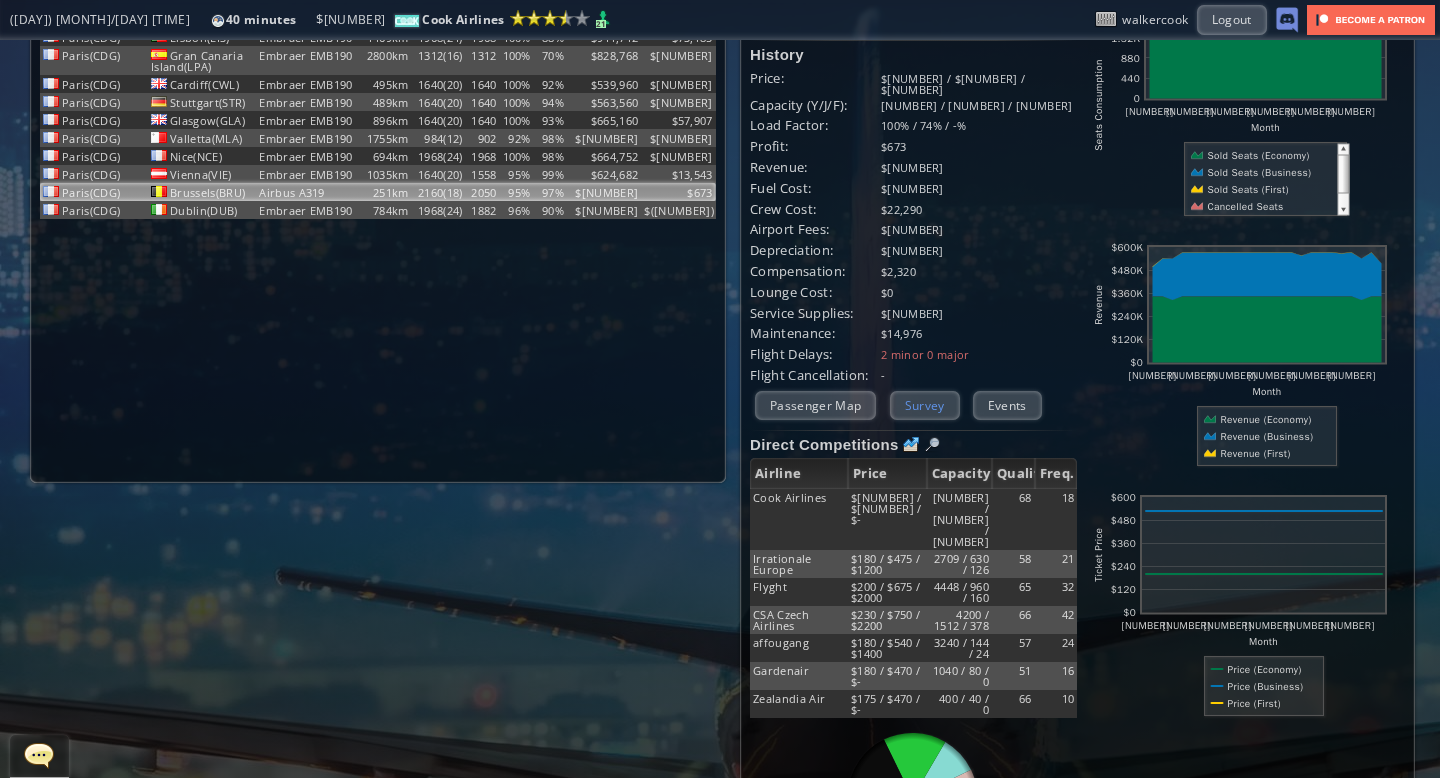 click on "Survey" at bounding box center (925, 405) 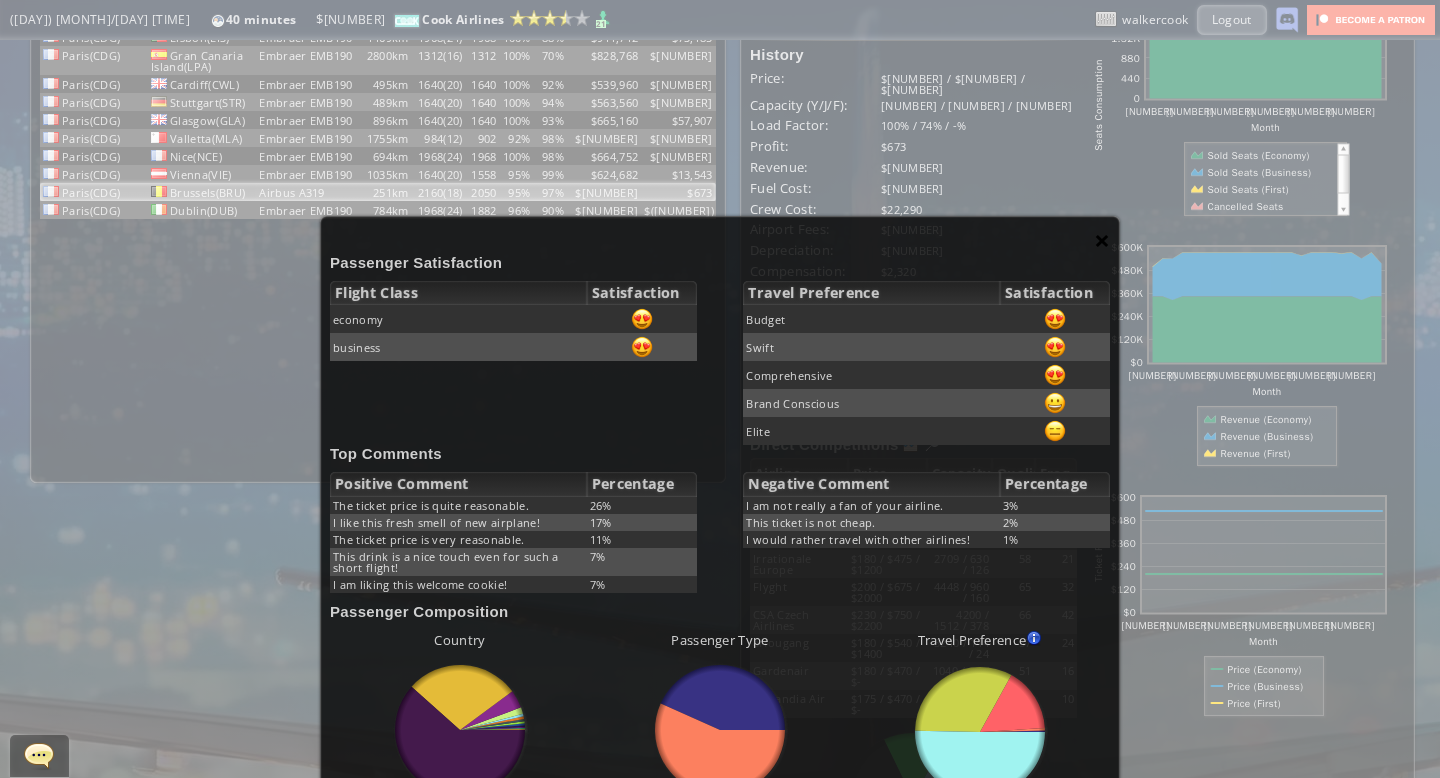 click on "×" at bounding box center [1102, 240] 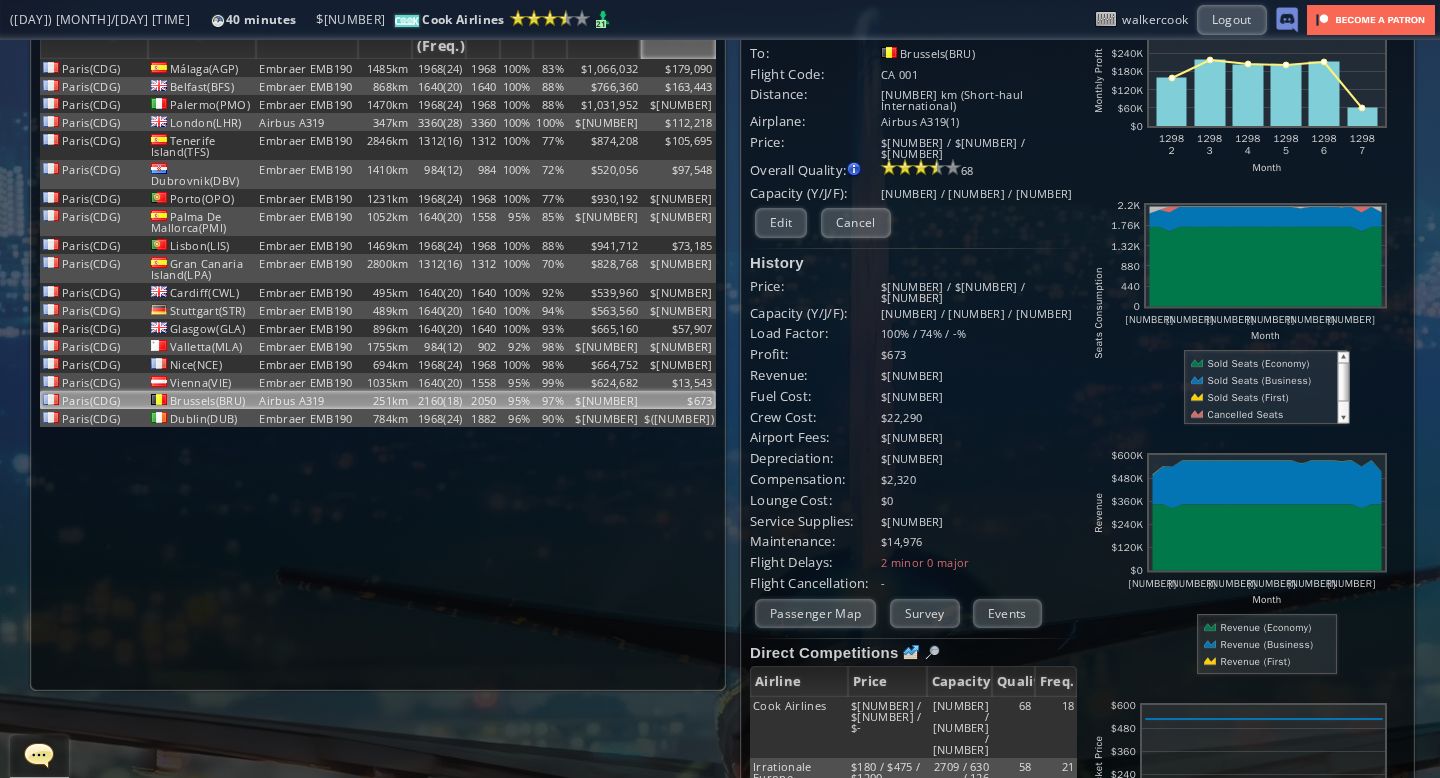 scroll, scrollTop: 0, scrollLeft: 0, axis: both 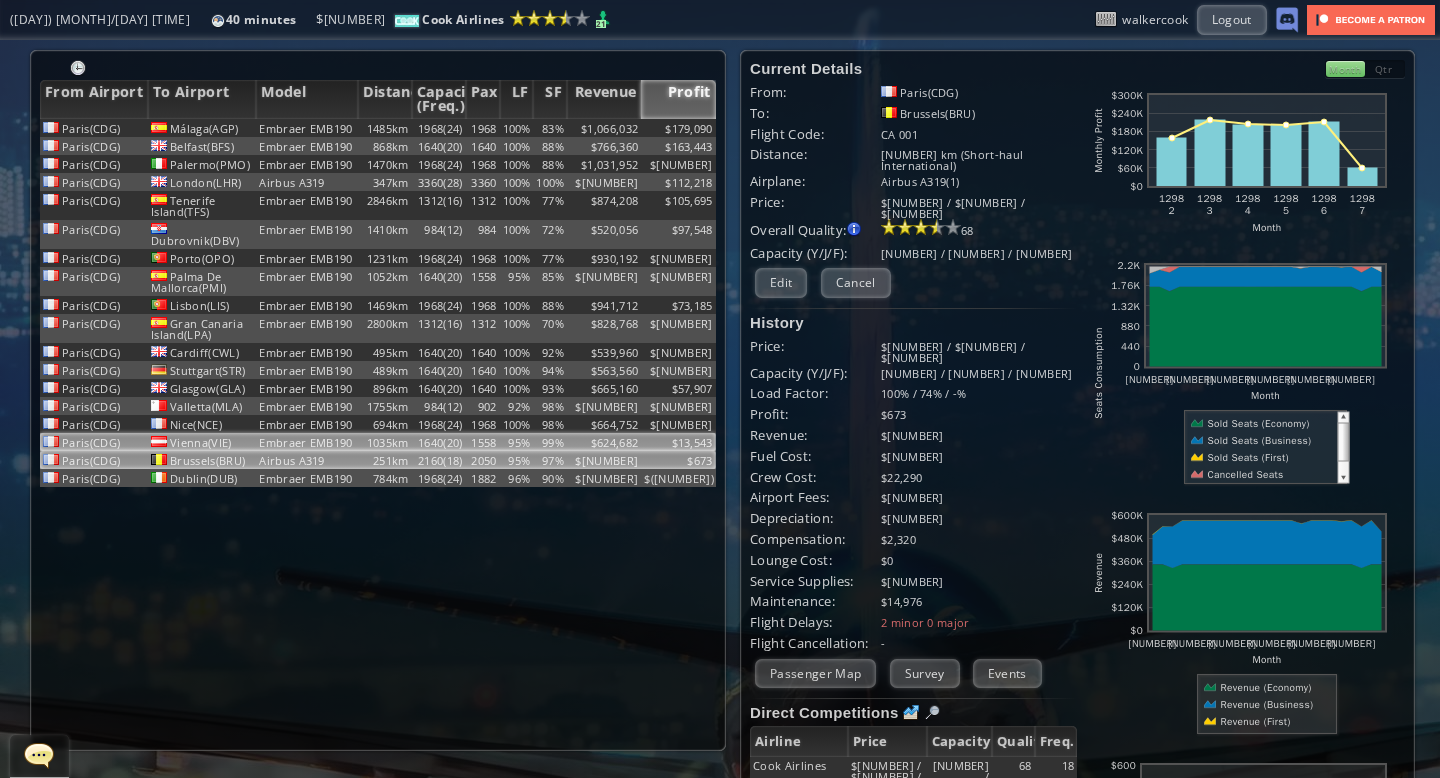 click on "95%" at bounding box center [517, 128] 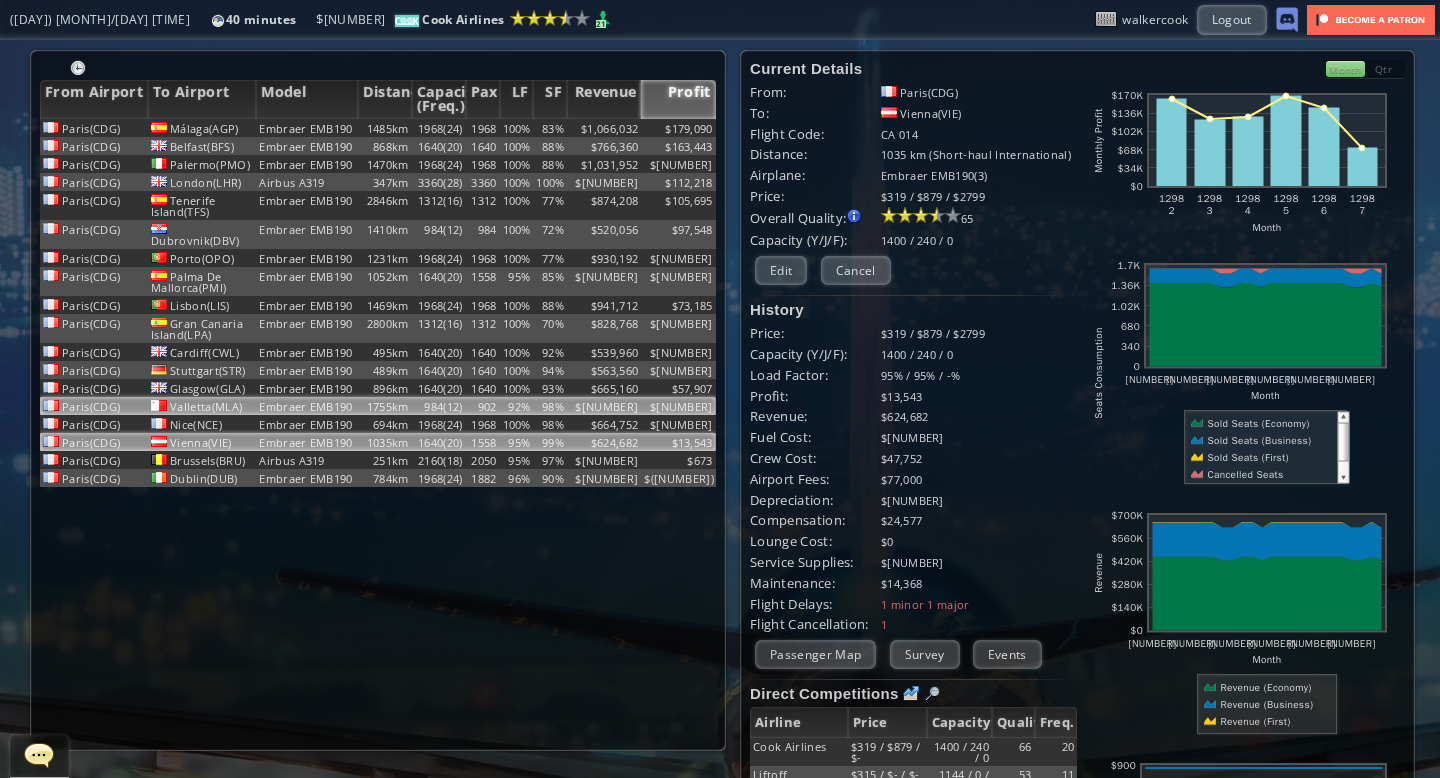 click on "92%" at bounding box center (517, 128) 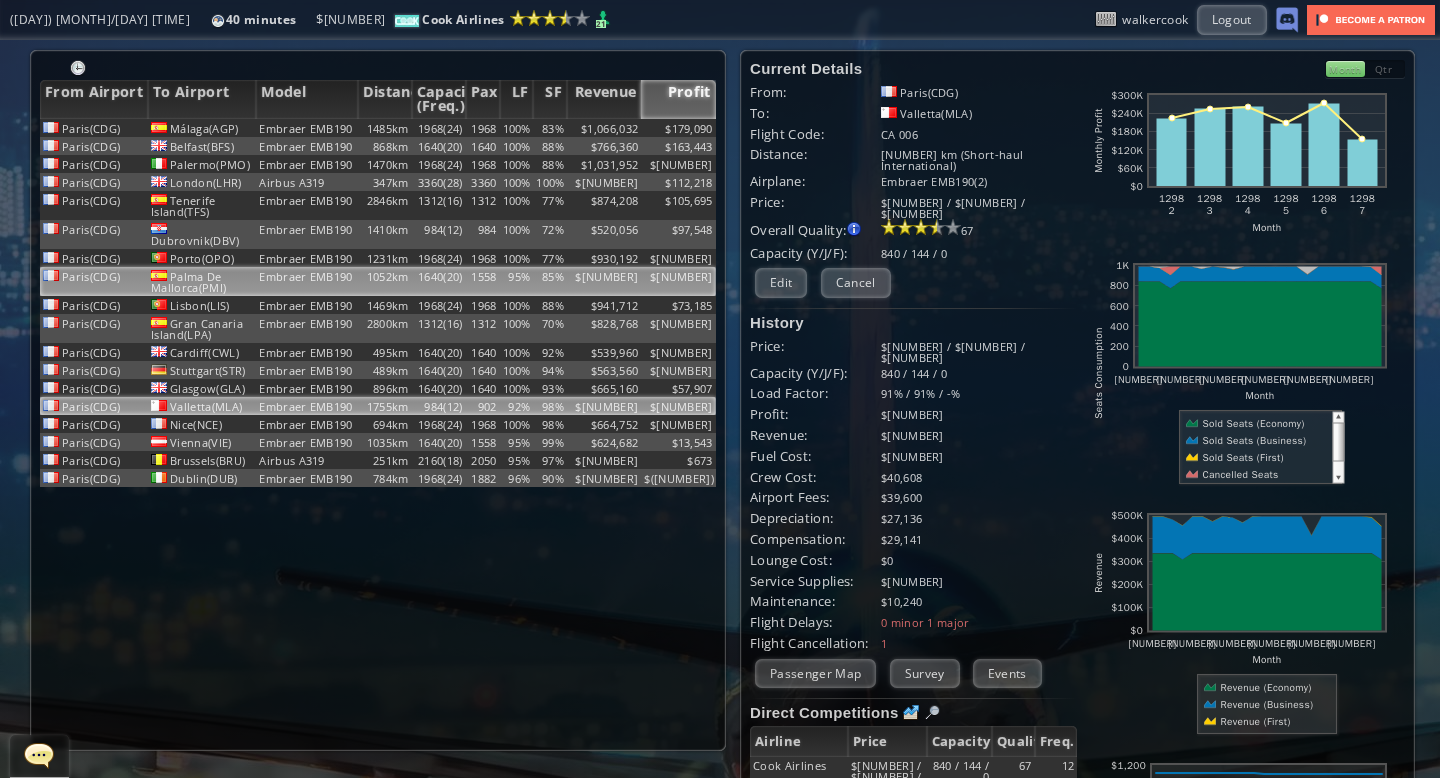 click on "95%" at bounding box center [517, 128] 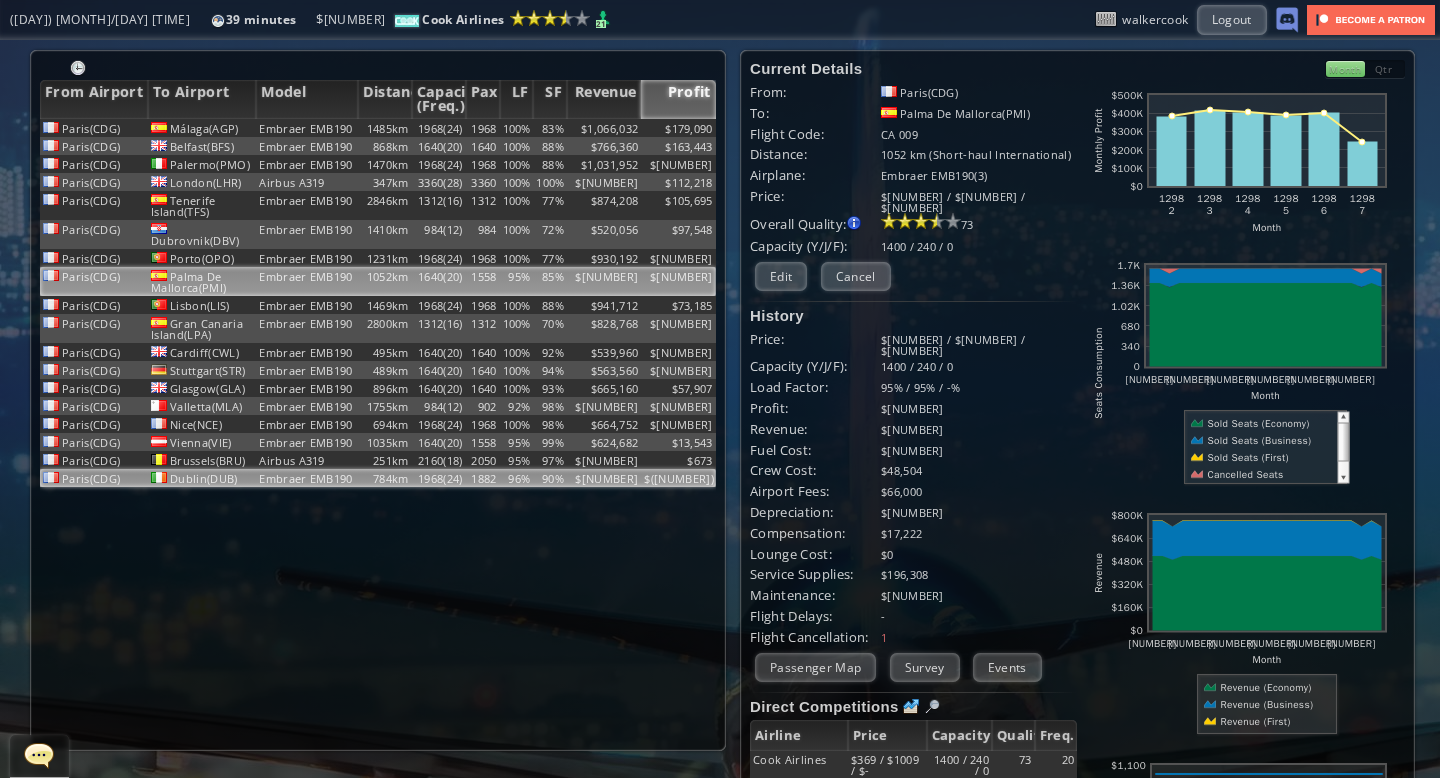 click on "96%" at bounding box center (517, 128) 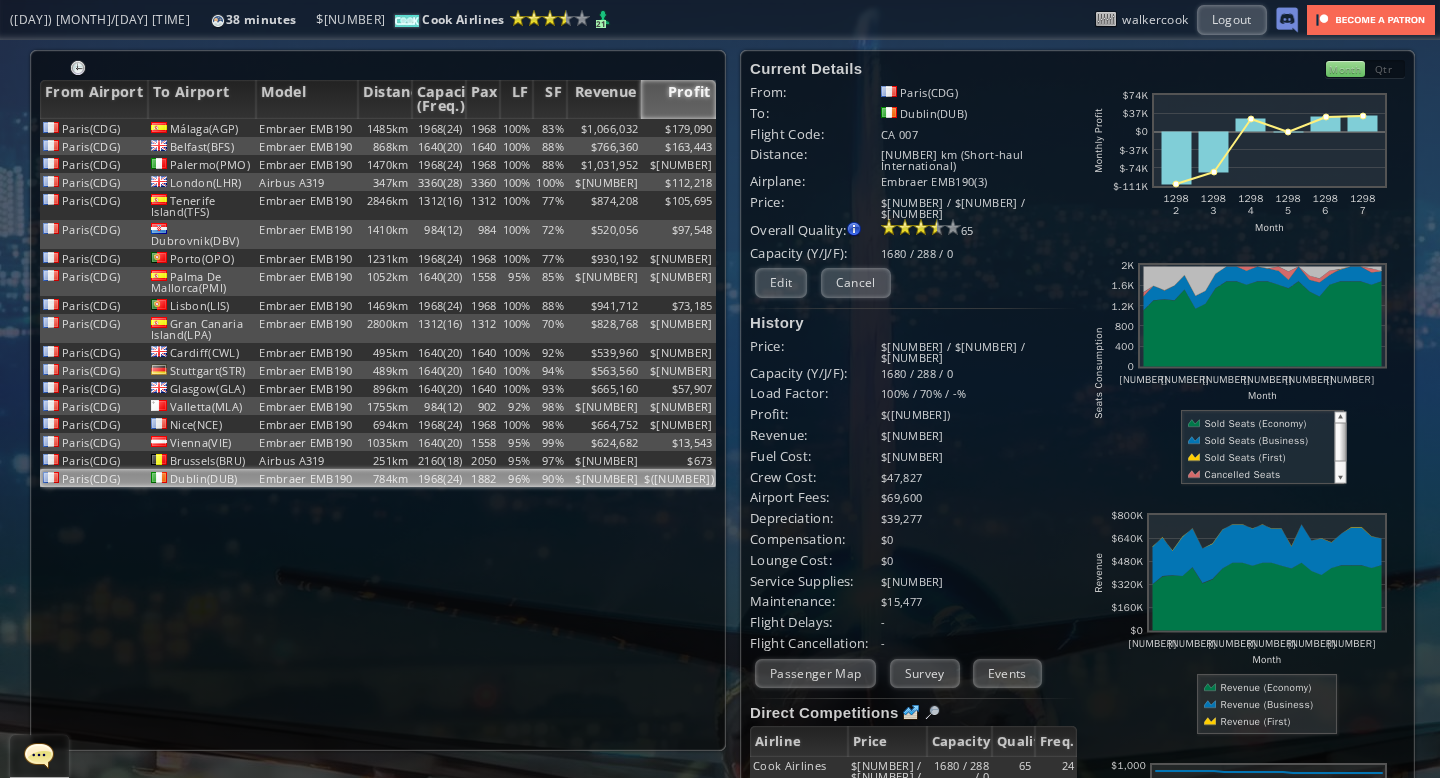 click on "Qtr" at bounding box center (1385, 69) 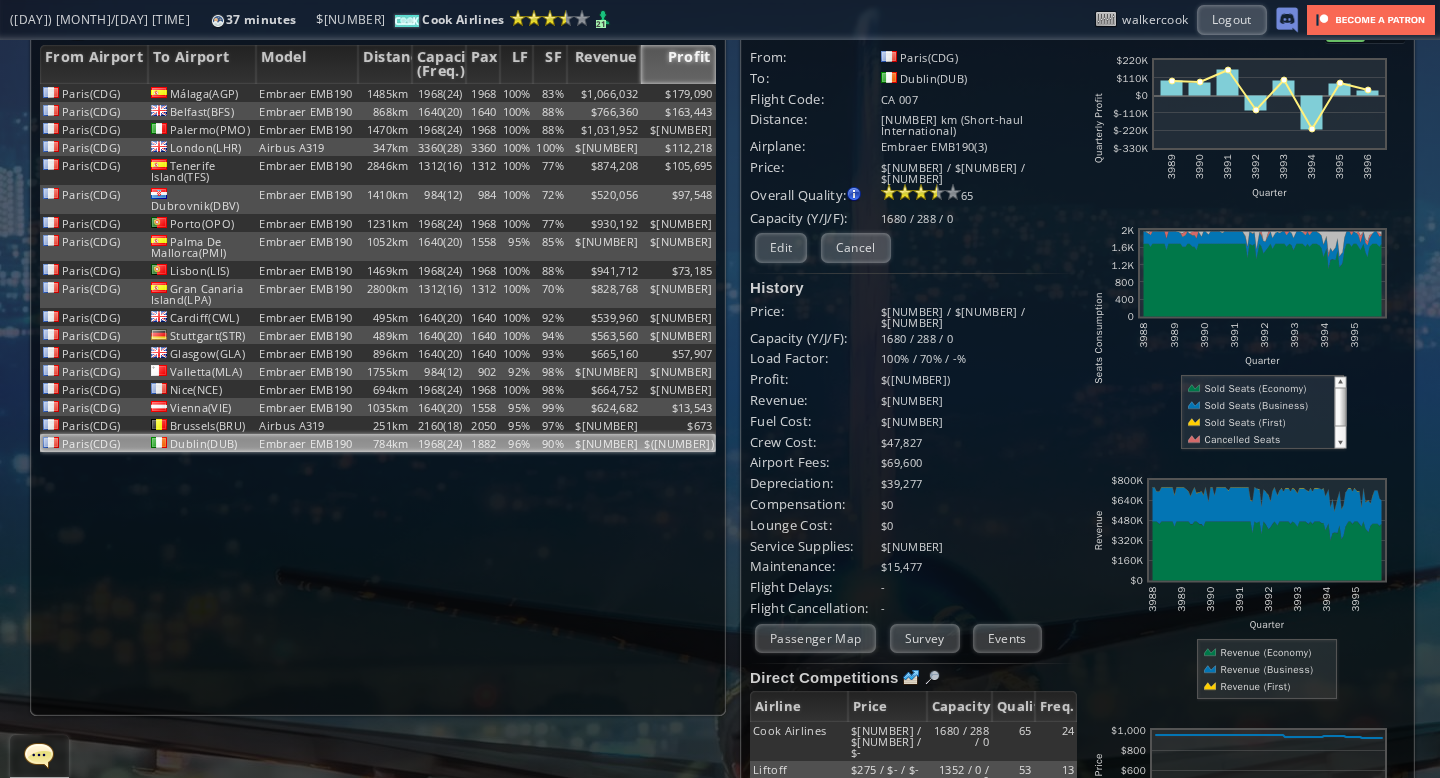 scroll, scrollTop: 0, scrollLeft: 0, axis: both 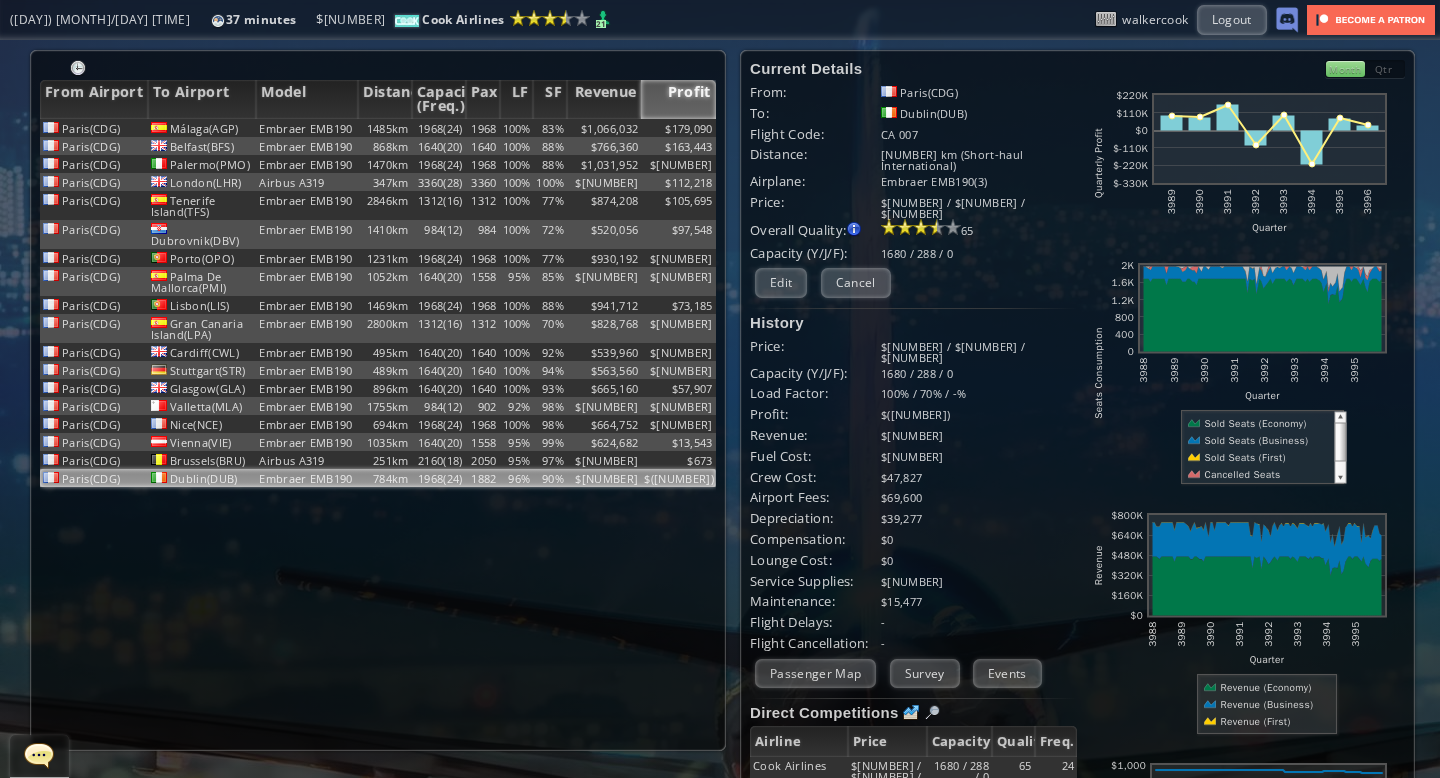 click on "Month" at bounding box center [1345, 69] 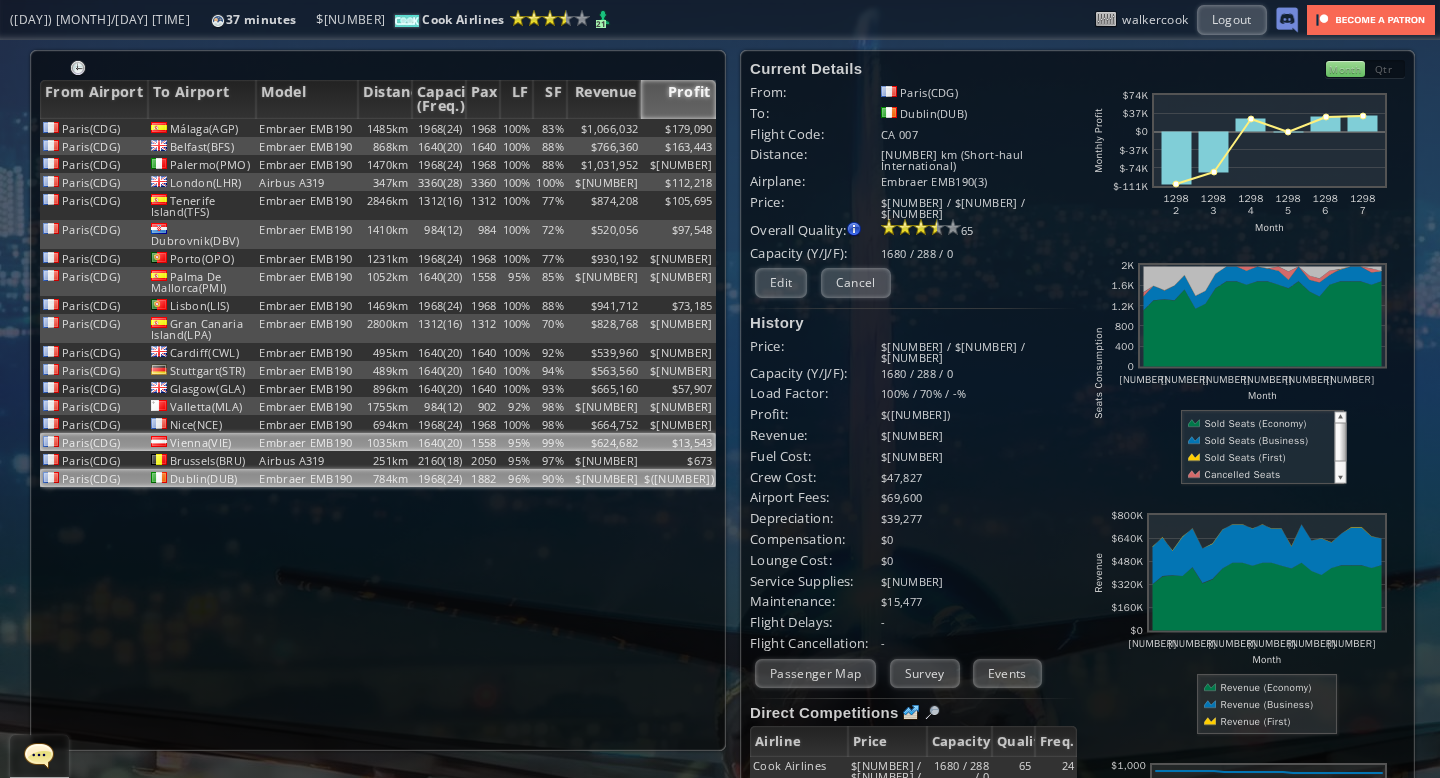 click on "95%" at bounding box center (517, 128) 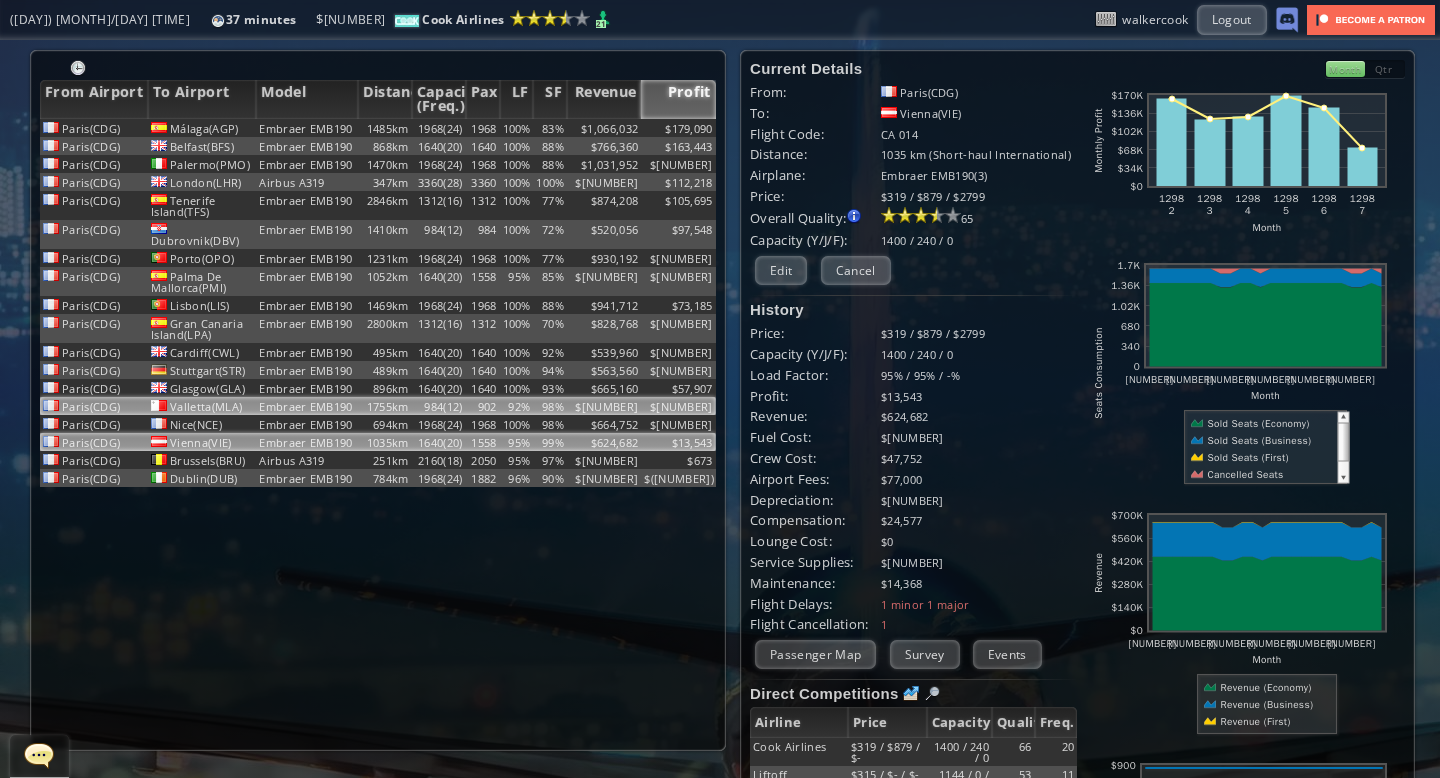 click on "92%" at bounding box center [517, 128] 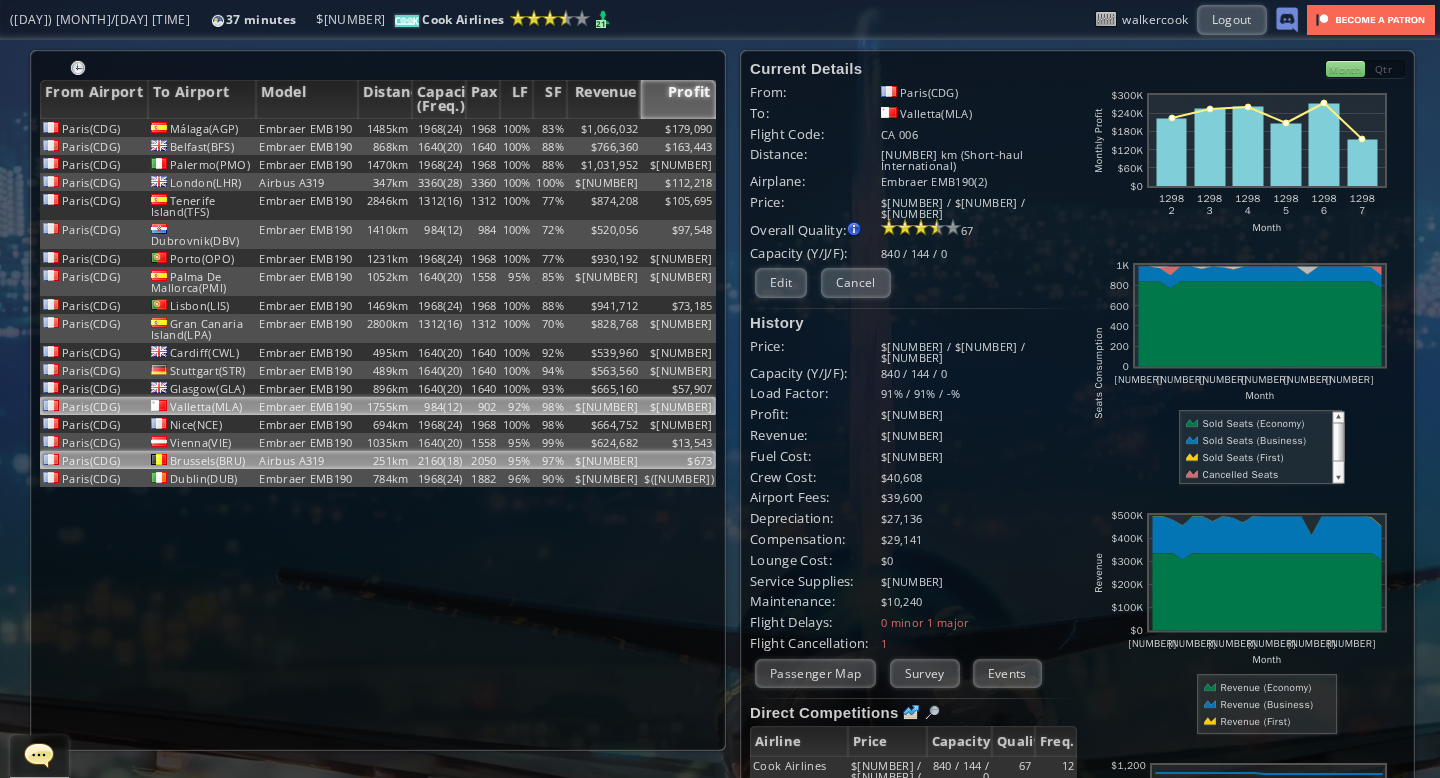 click on "95%" at bounding box center (517, 128) 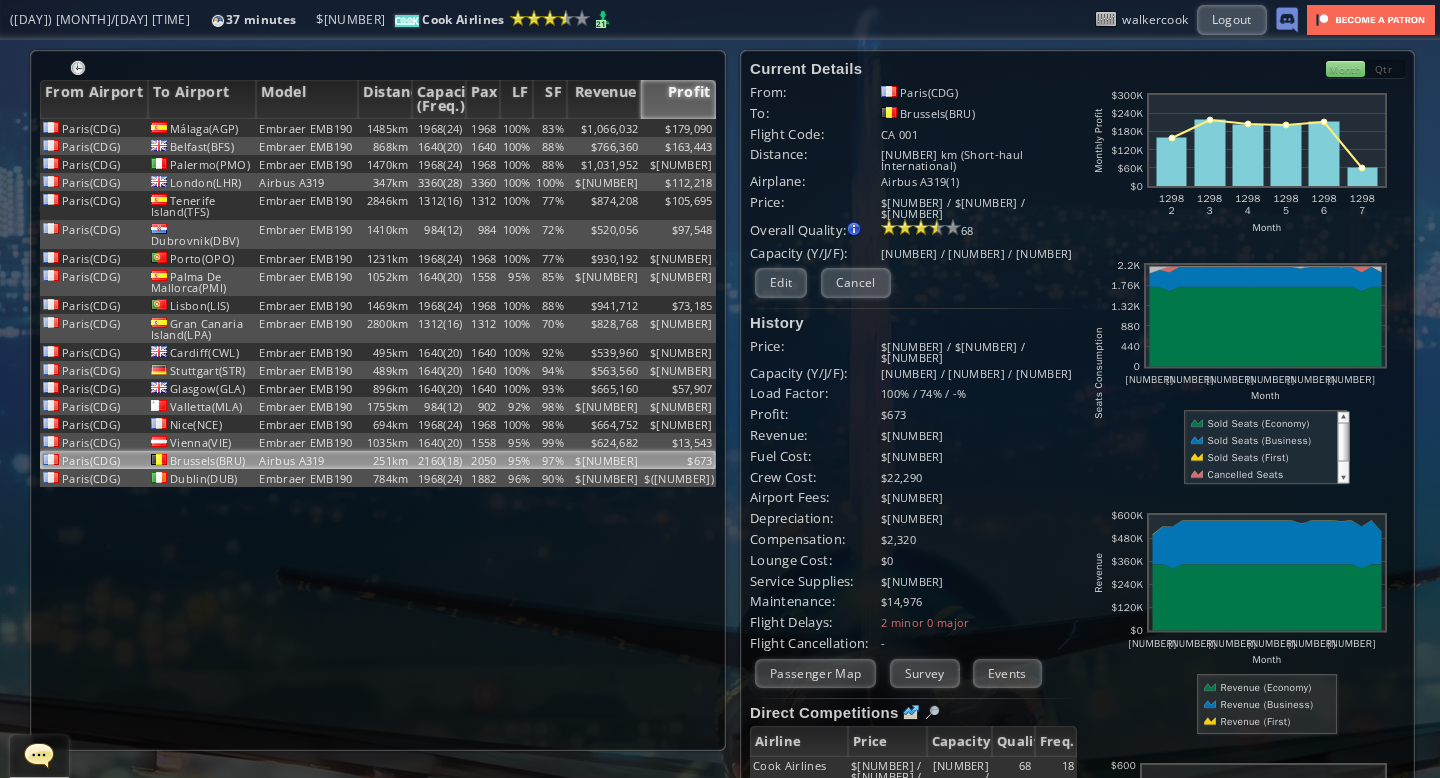 click on "Qtr" at bounding box center [1385, 69] 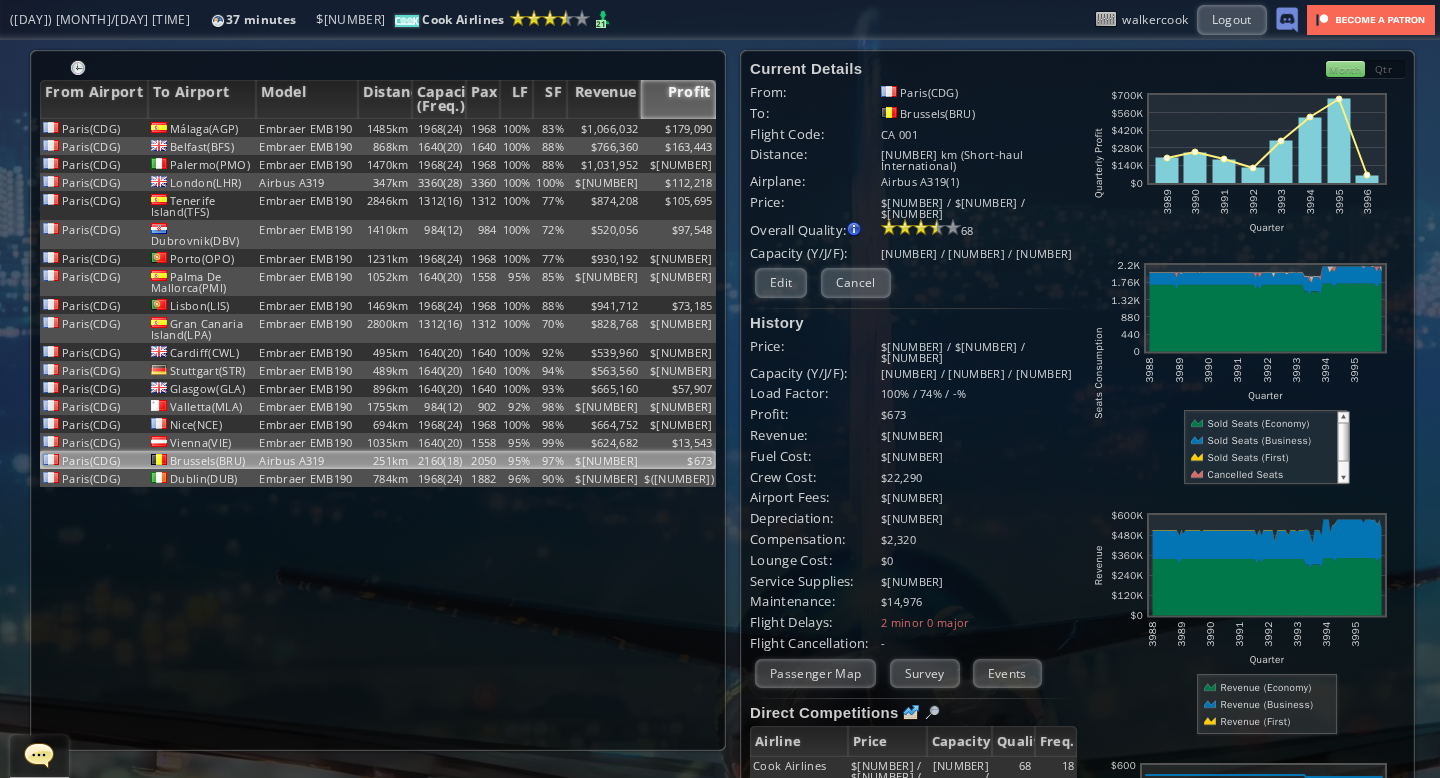 click on "Month" at bounding box center [1345, 69] 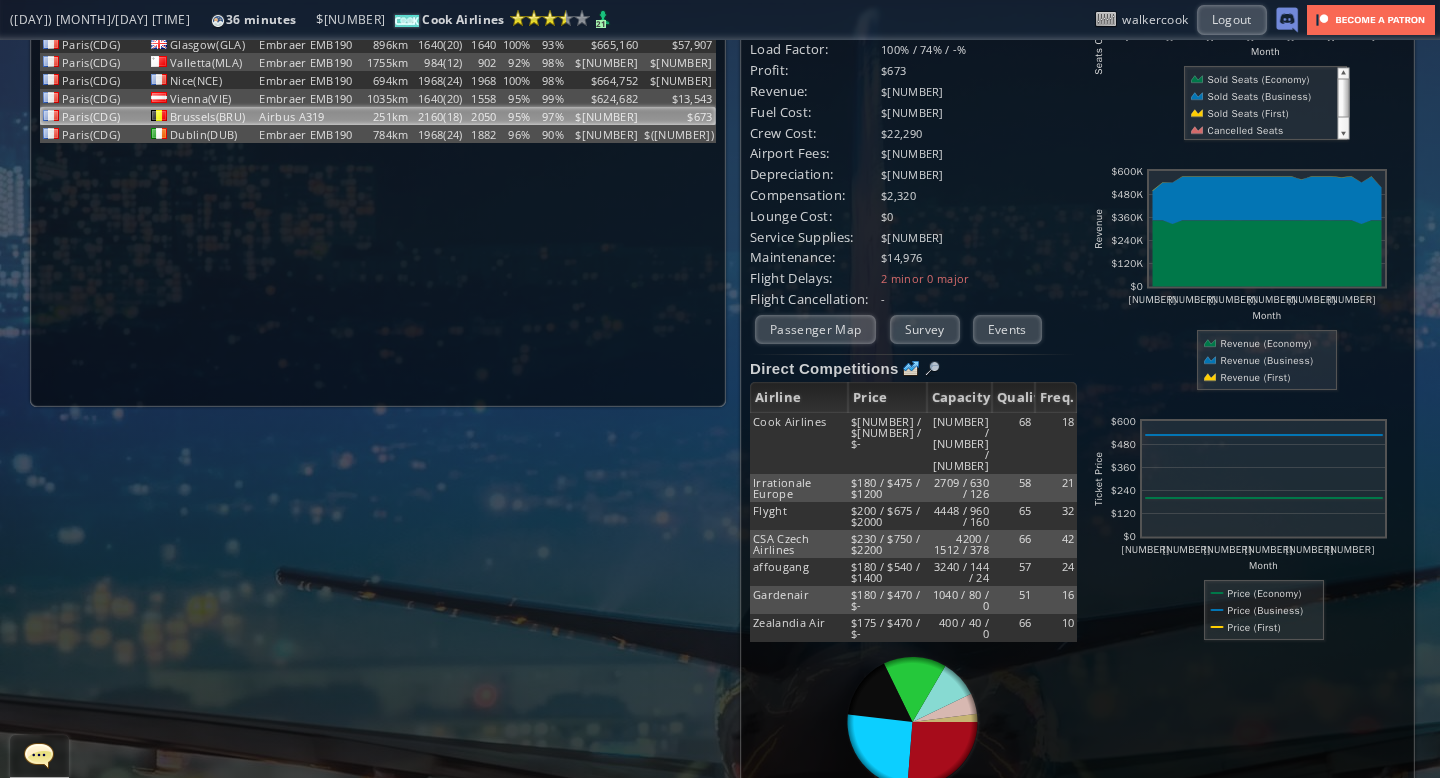scroll, scrollTop: 0, scrollLeft: 0, axis: both 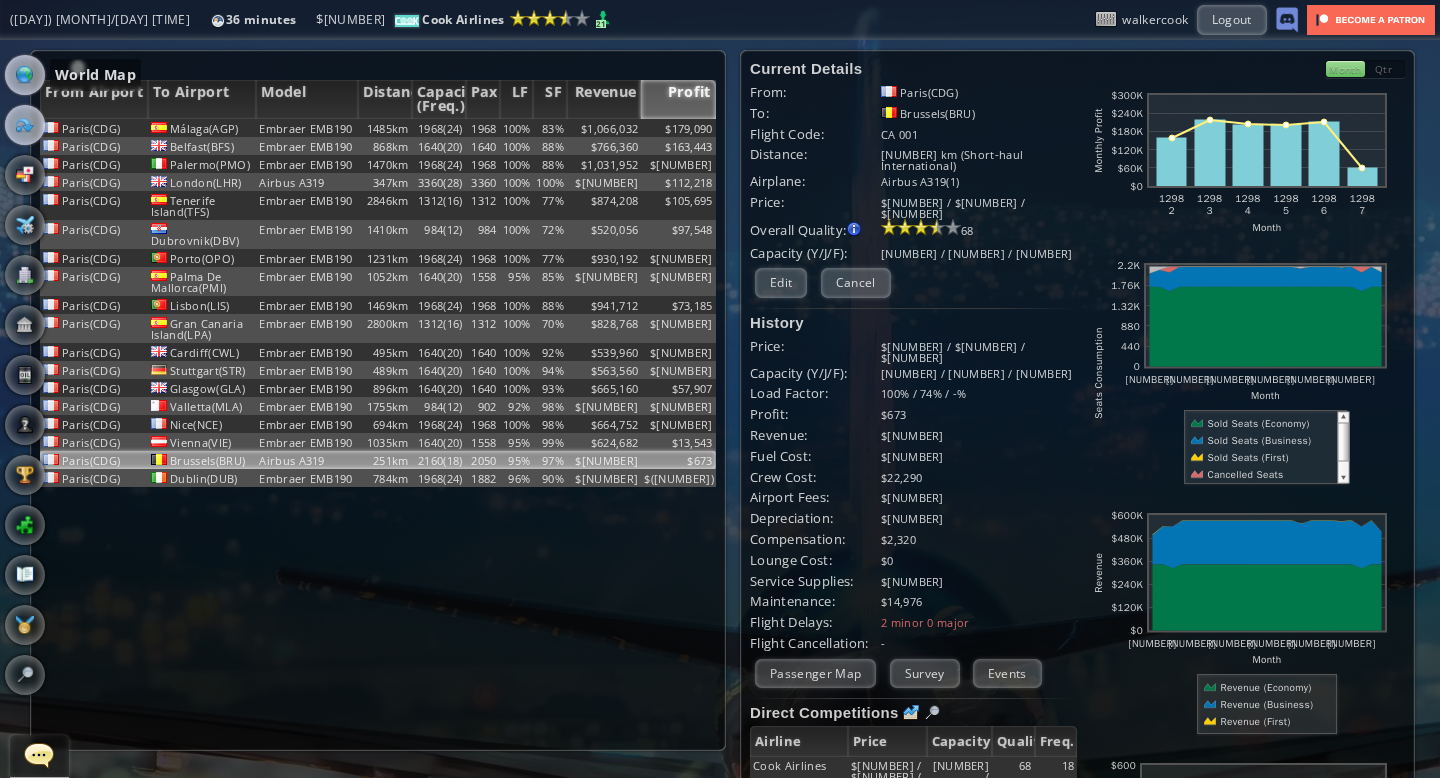click at bounding box center (25, 75) 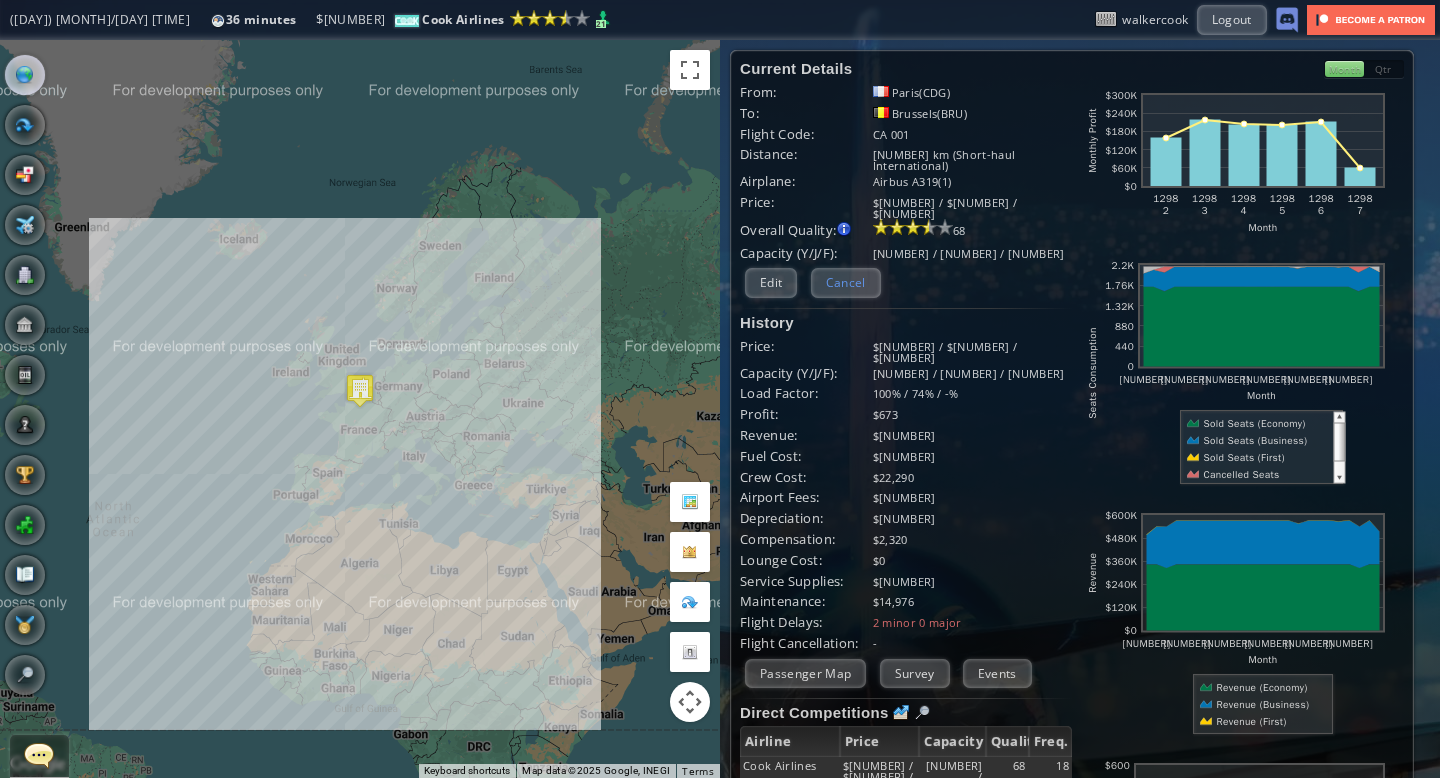 click on "Cancel" at bounding box center (846, 282) 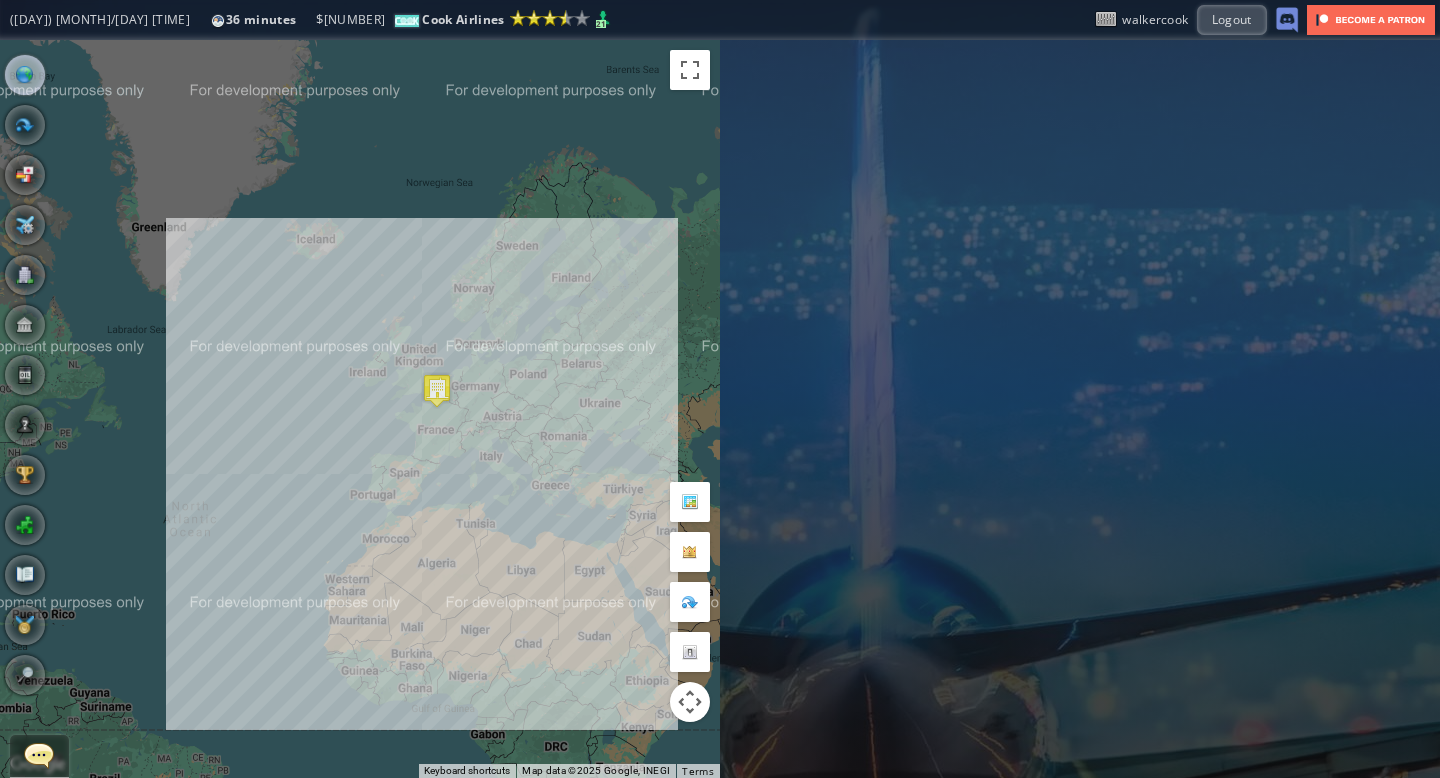 drag, startPoint x: 390, startPoint y: 332, endPoint x: 467, endPoint y: 332, distance: 77 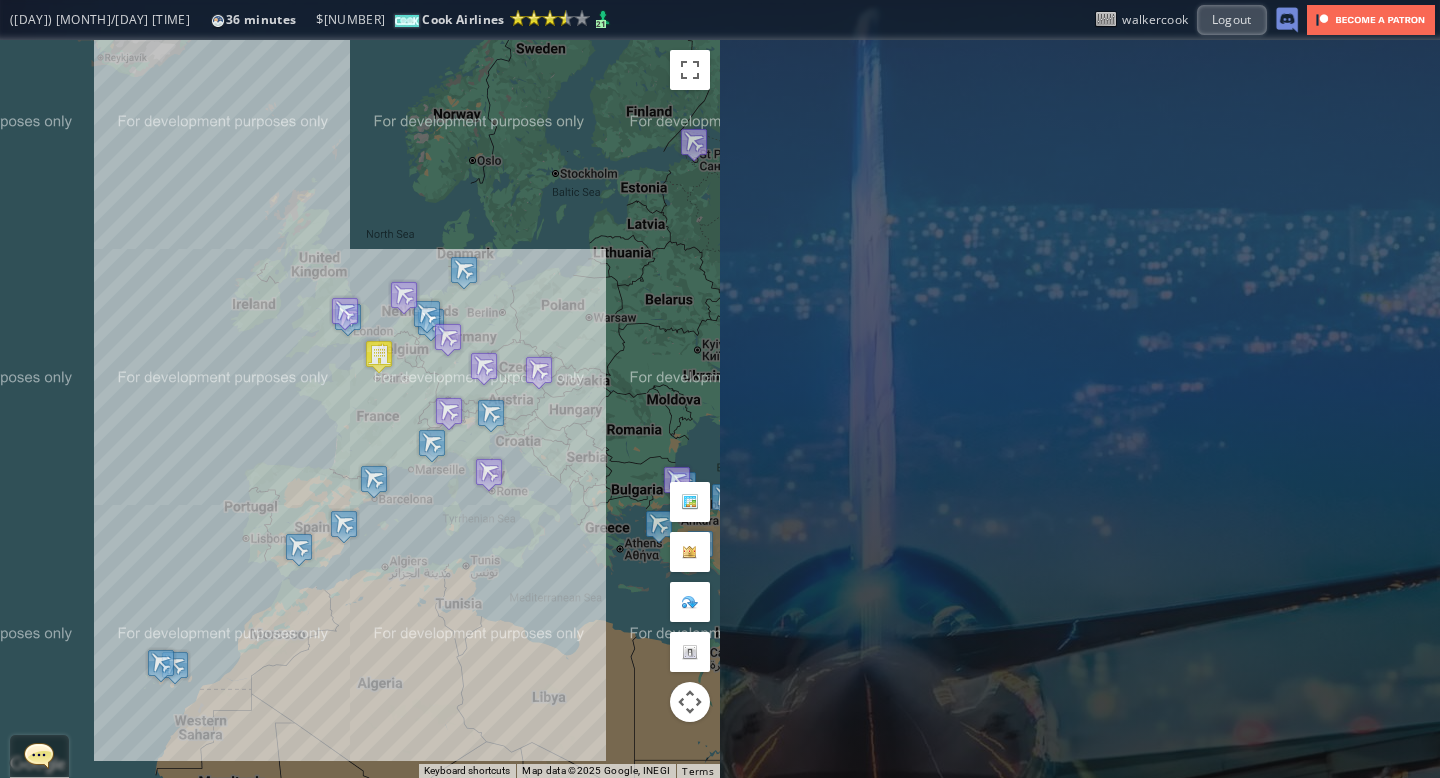drag, startPoint x: 467, startPoint y: 347, endPoint x: 447, endPoint y: 236, distance: 112.78741 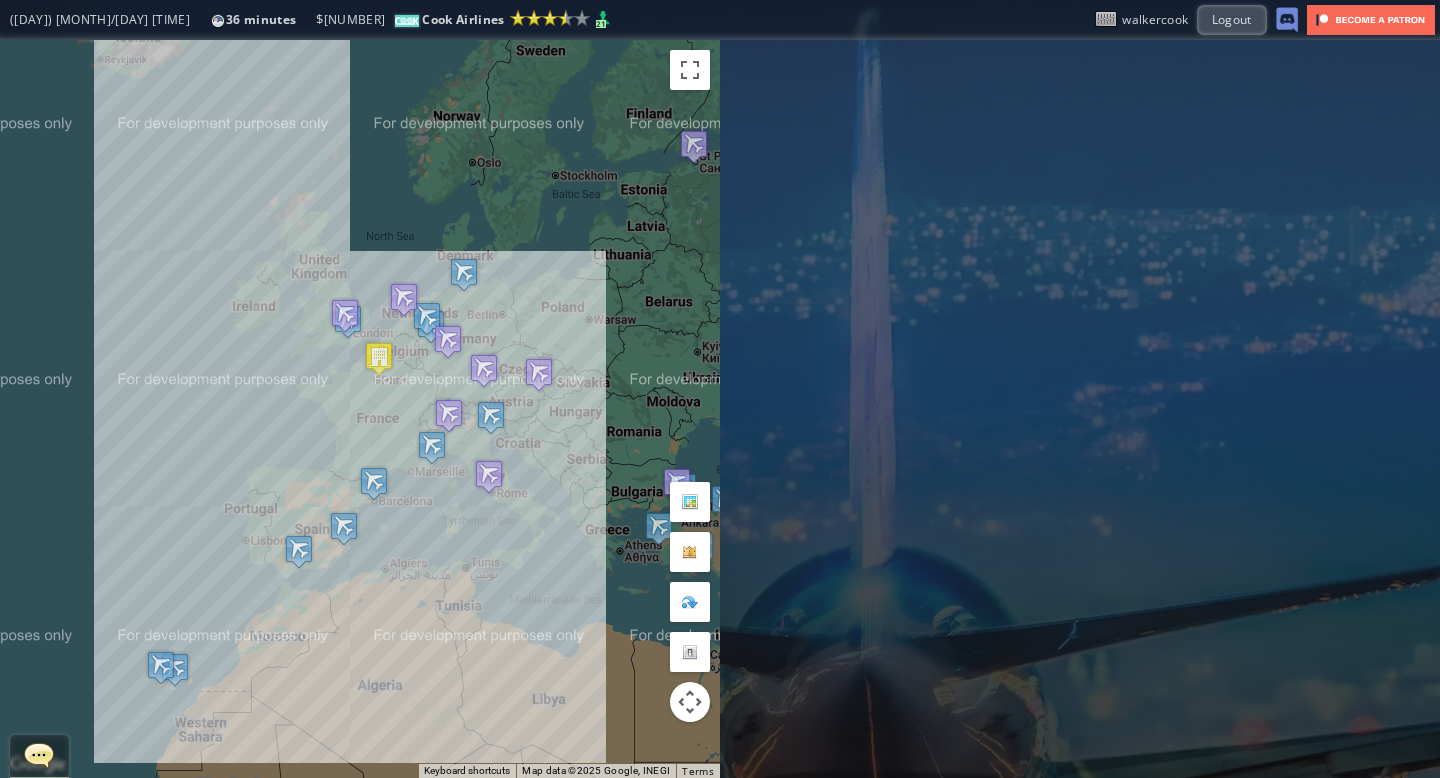 click at bounding box center (379, 358) 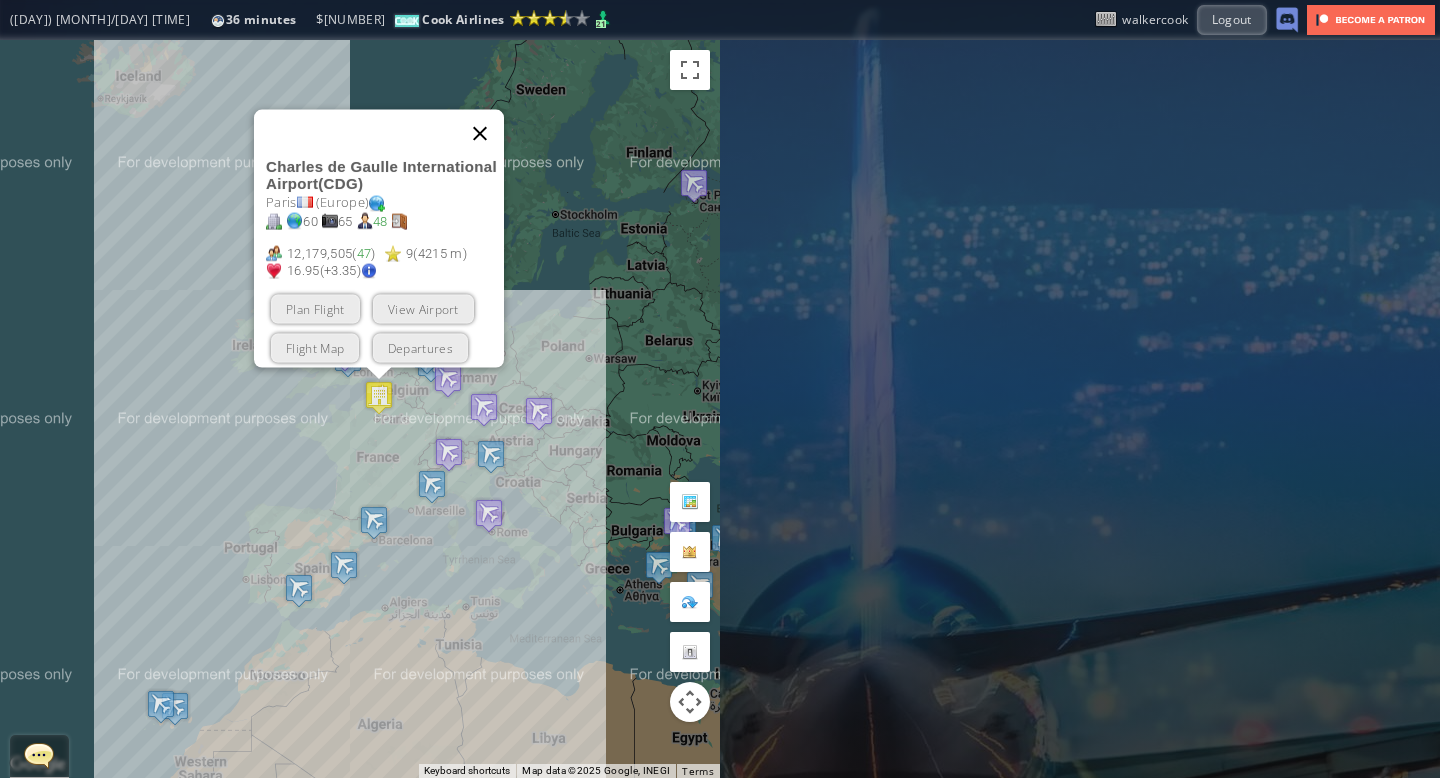 click at bounding box center (480, 134) 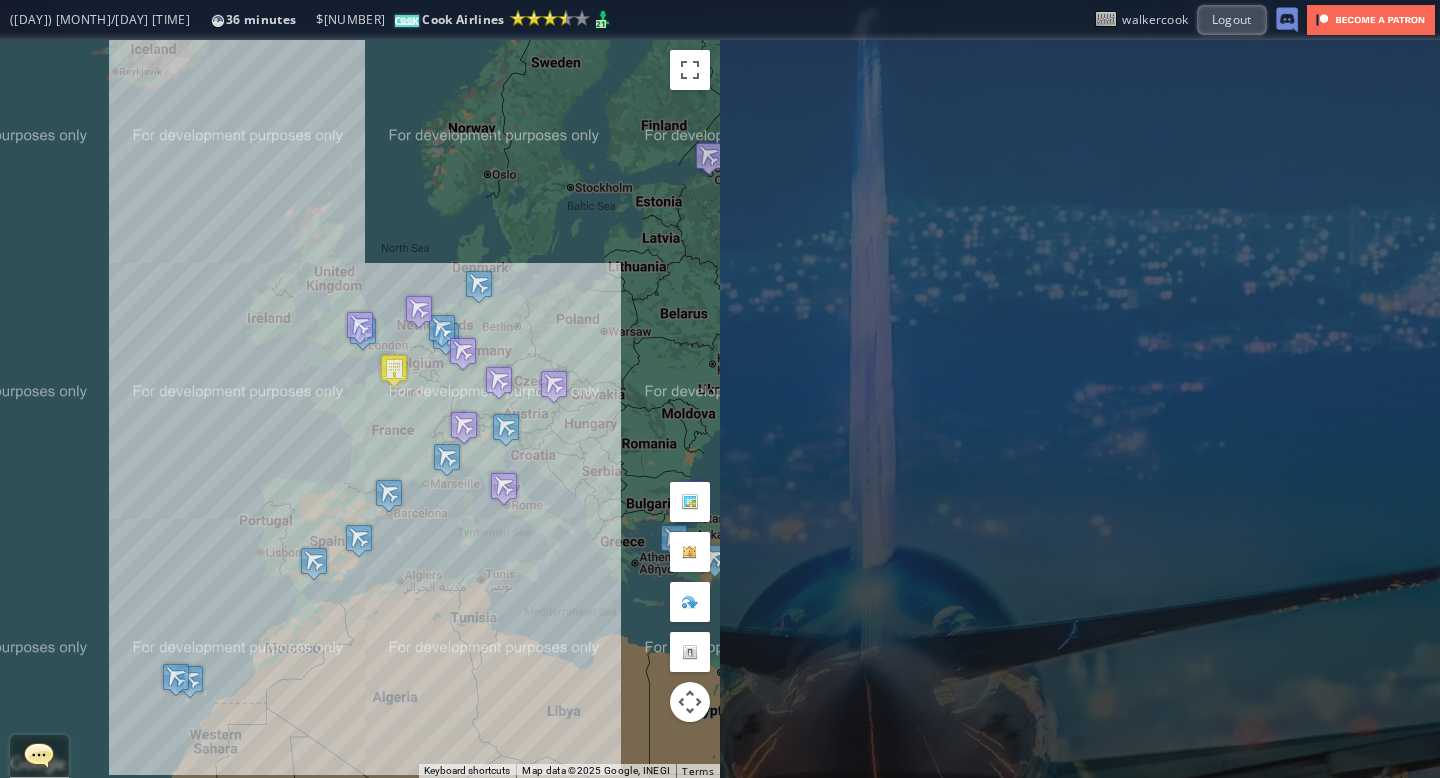 drag, startPoint x: 389, startPoint y: 281, endPoint x: 404, endPoint y: 252, distance: 32.649654 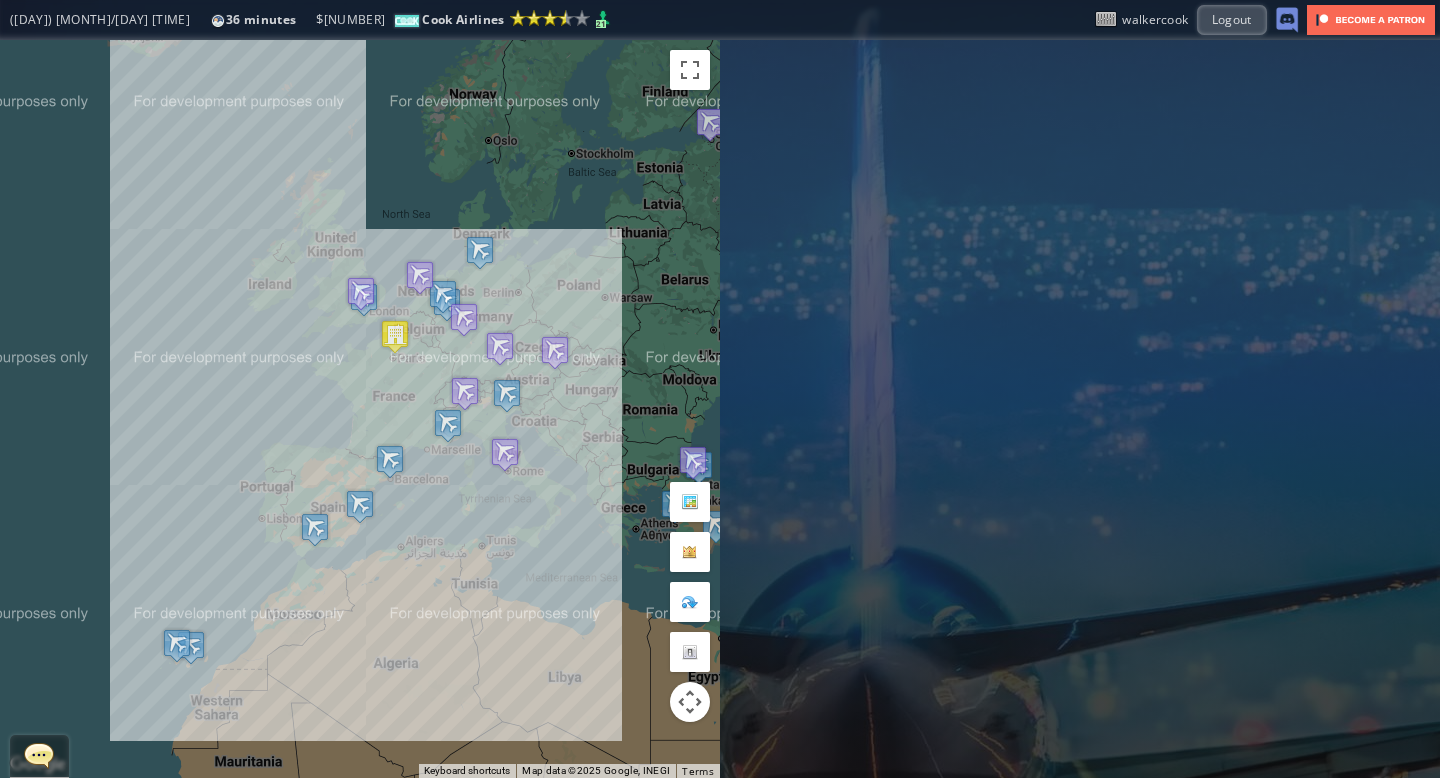 drag, startPoint x: 168, startPoint y: 324, endPoint x: 169, endPoint y: 288, distance: 36.013885 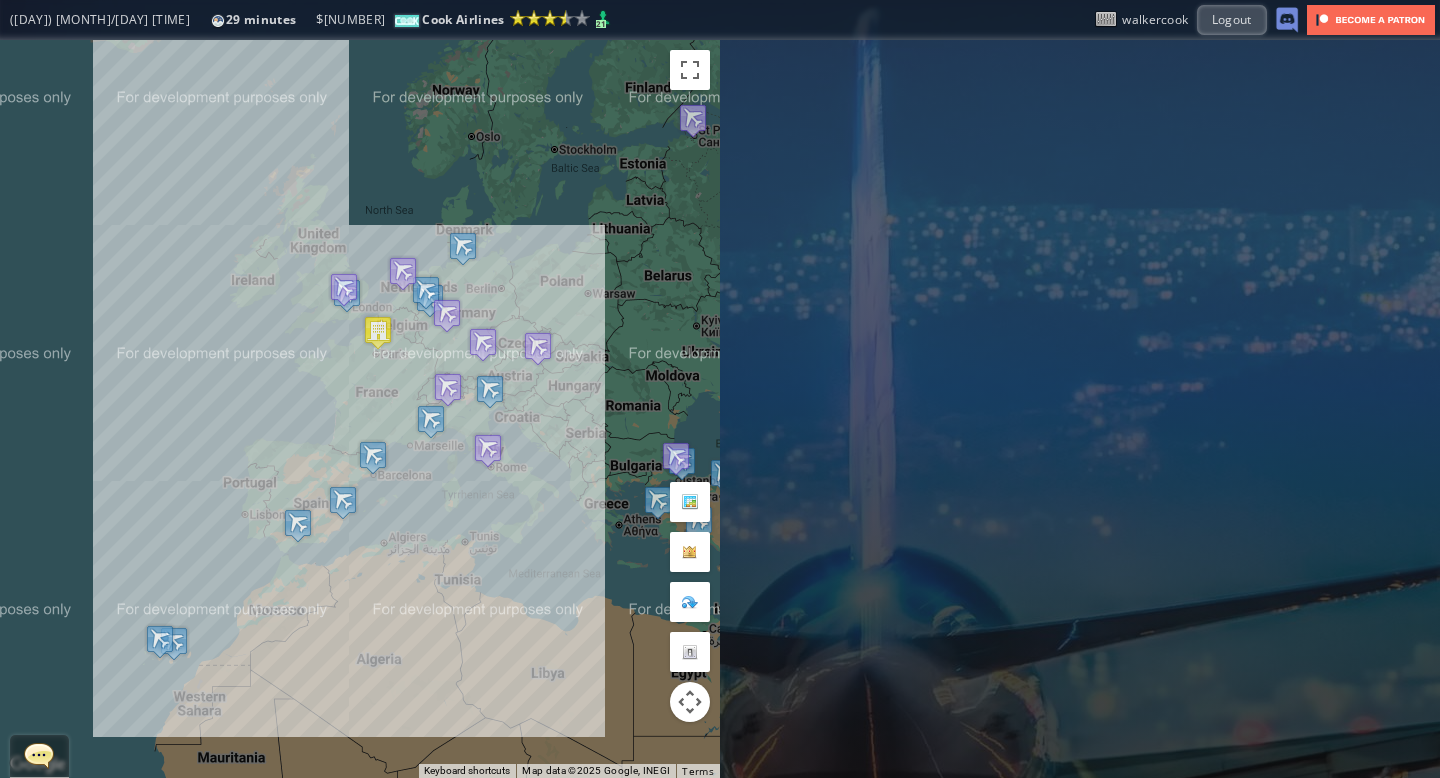 drag, startPoint x: 157, startPoint y: 254, endPoint x: 136, endPoint y: 250, distance: 21.377558 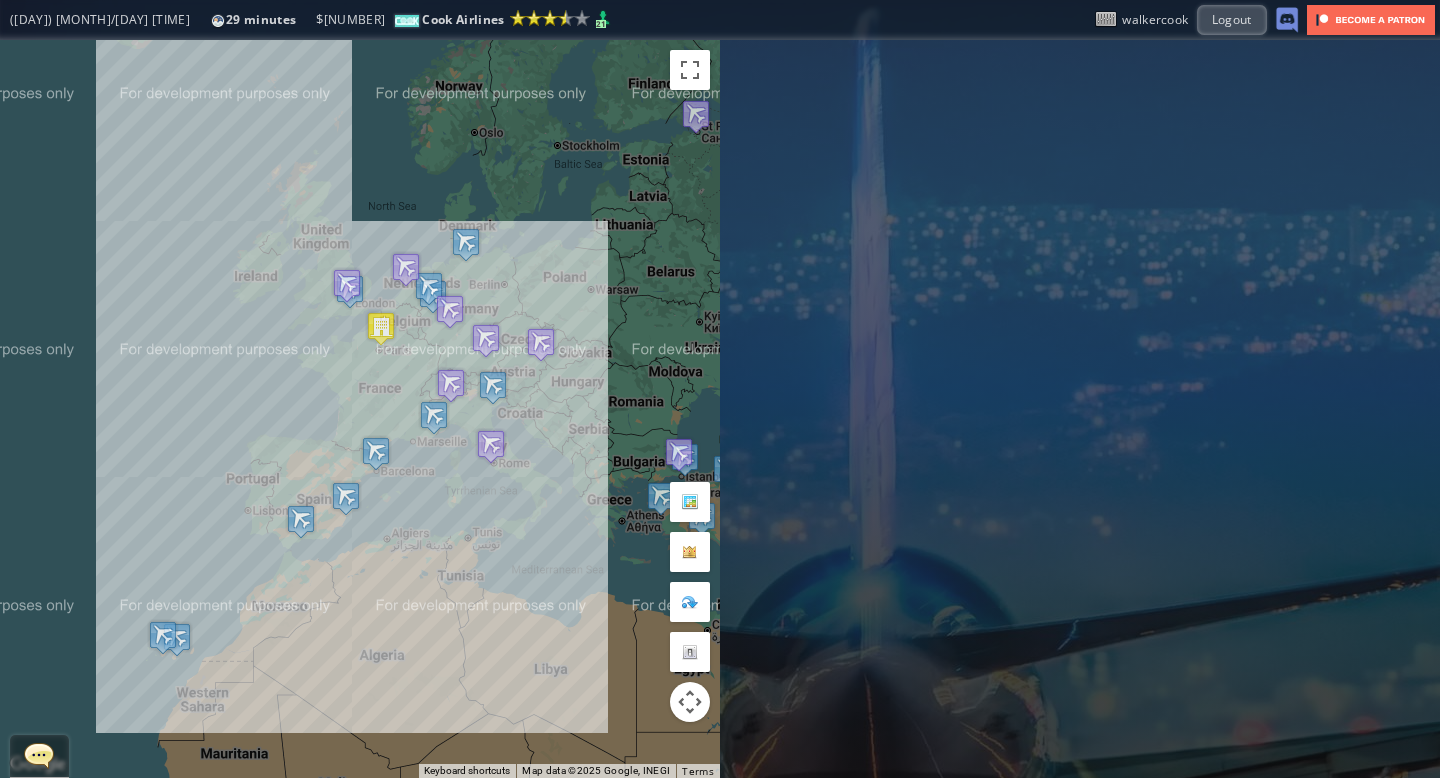 click on "To navigate, press the arrow keys." at bounding box center [360, 409] 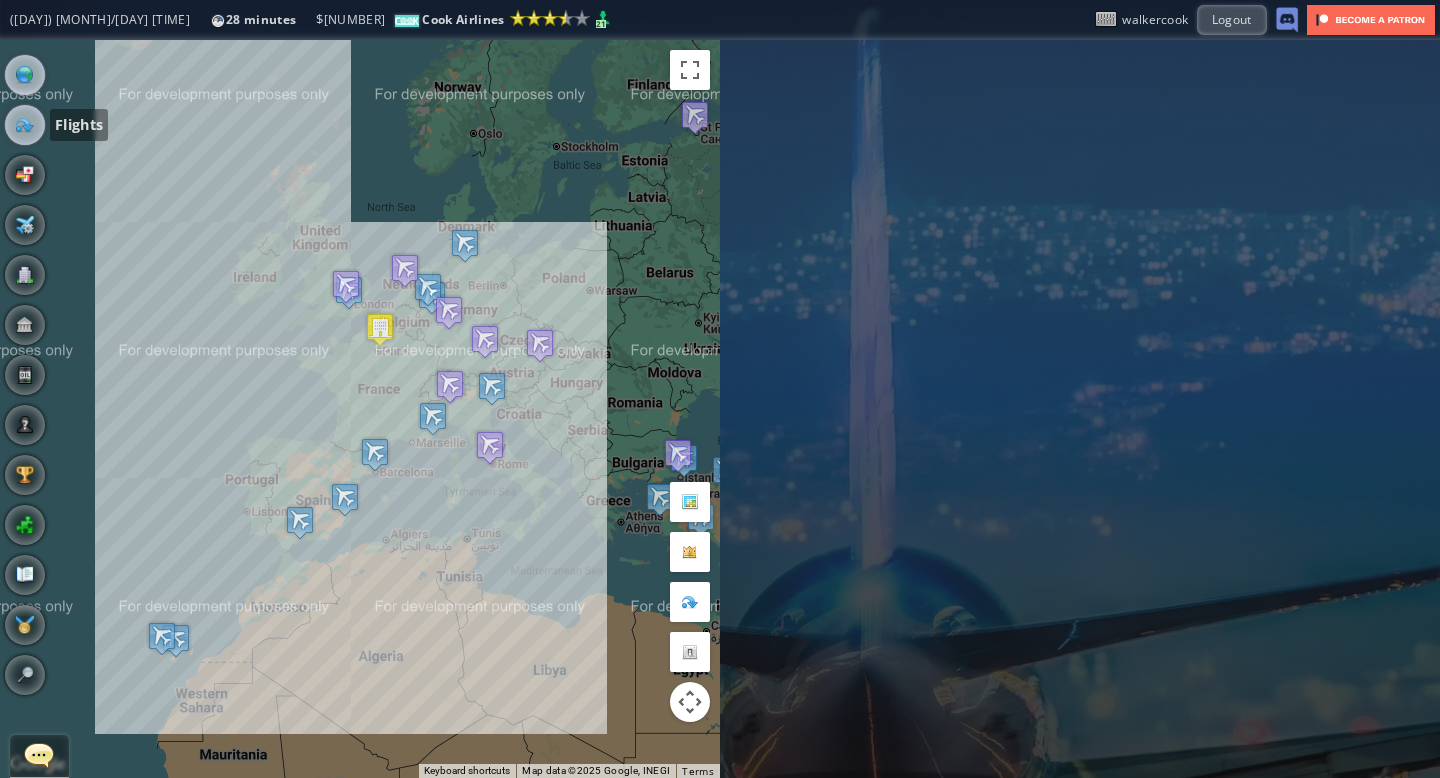 click at bounding box center [25, 125] 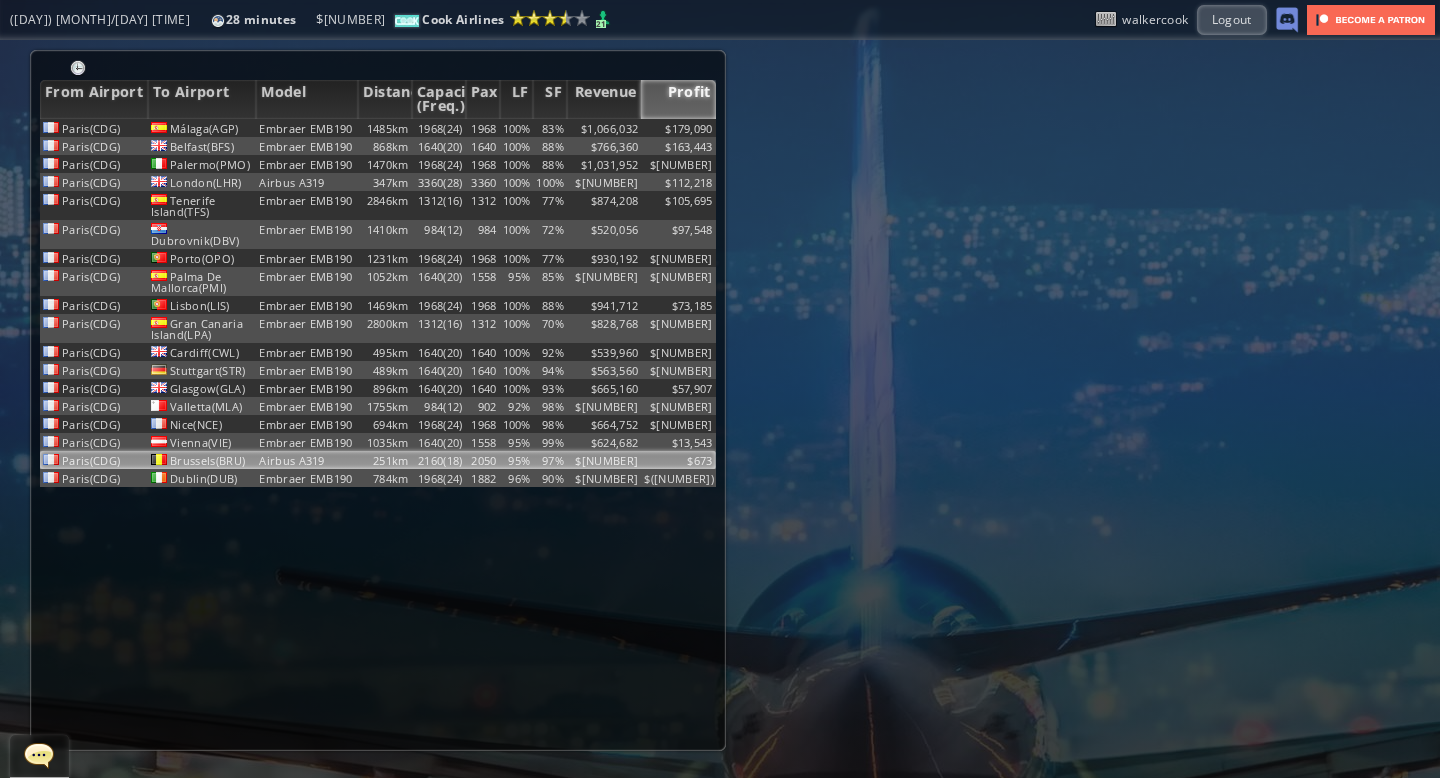 click on "95%" at bounding box center (517, 128) 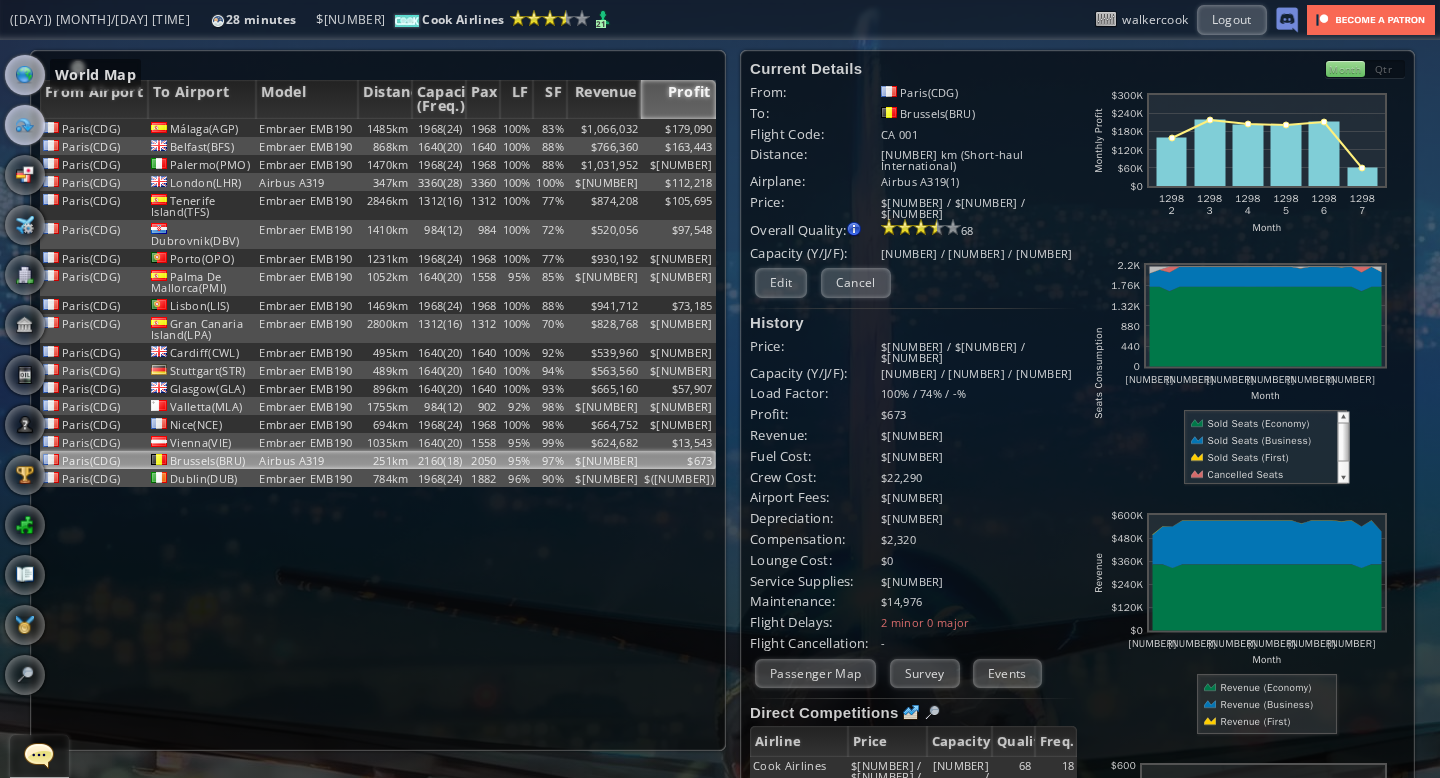 click at bounding box center (25, 75) 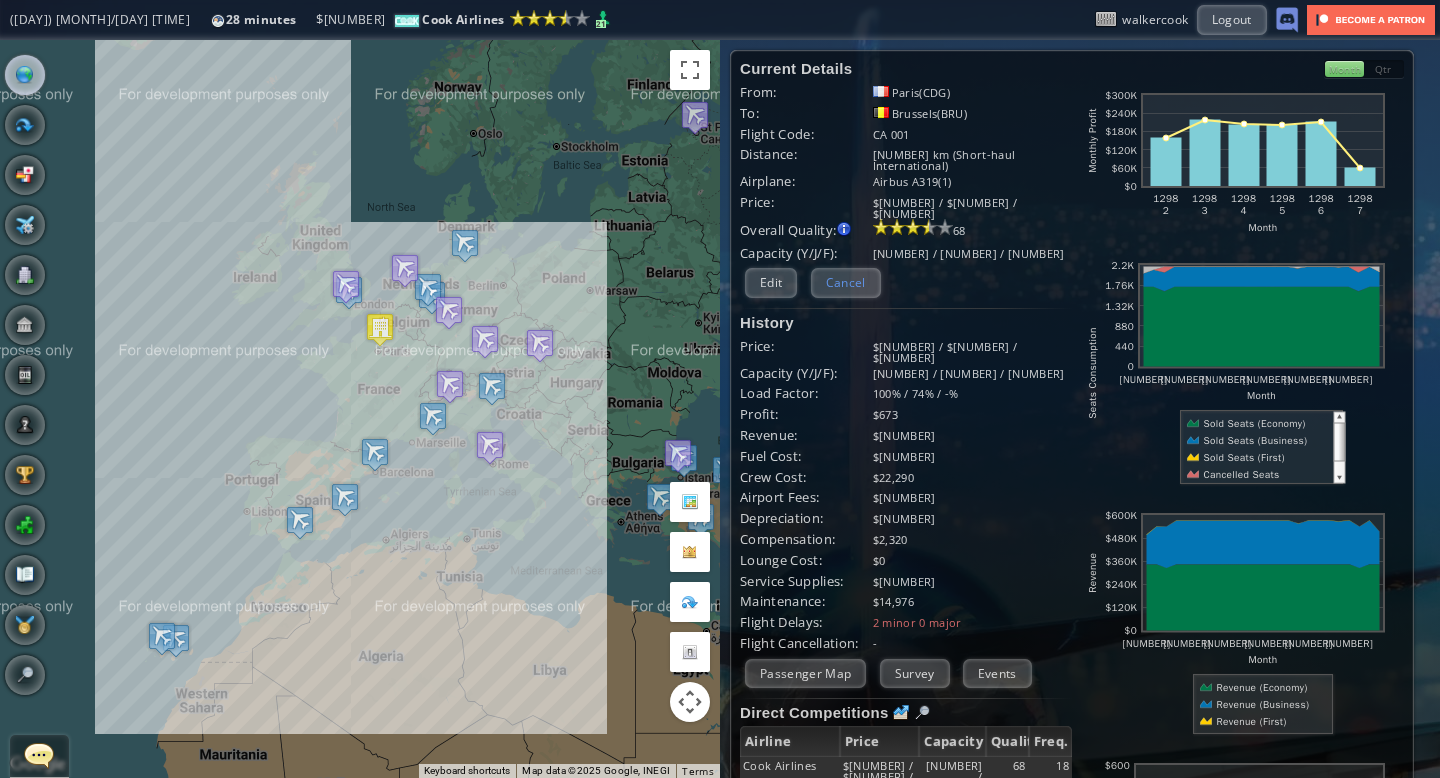 click on "Cancel" at bounding box center [846, 282] 